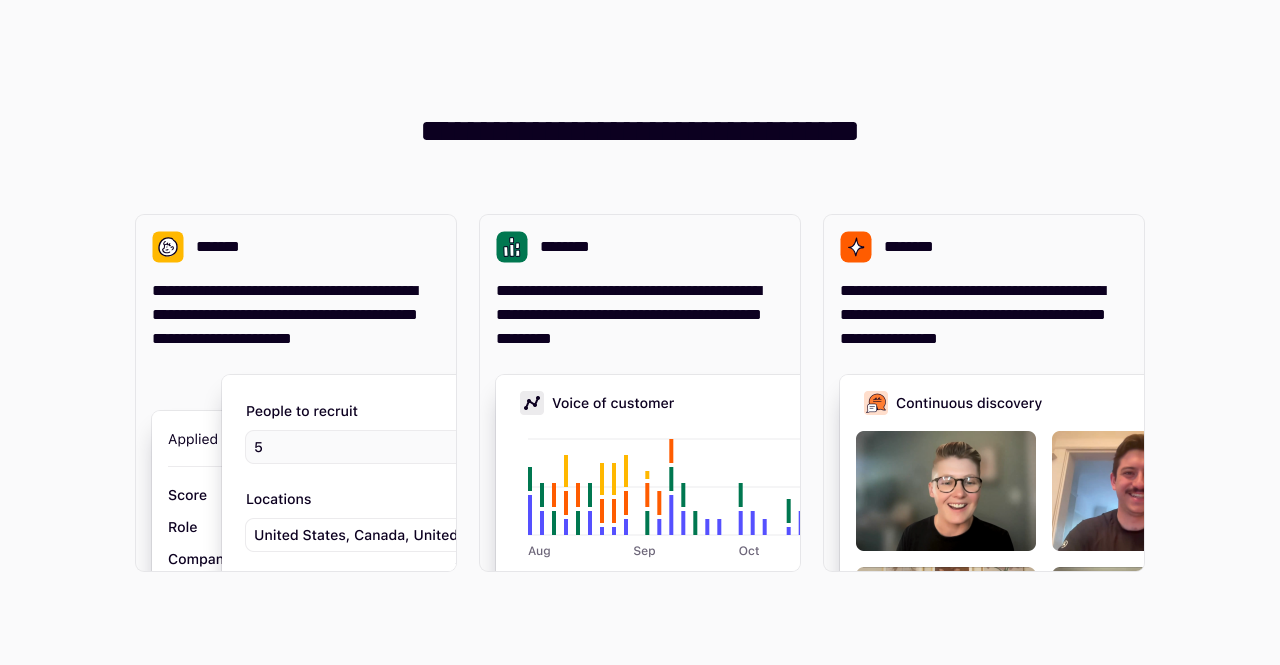 scroll, scrollTop: 0, scrollLeft: 0, axis: both 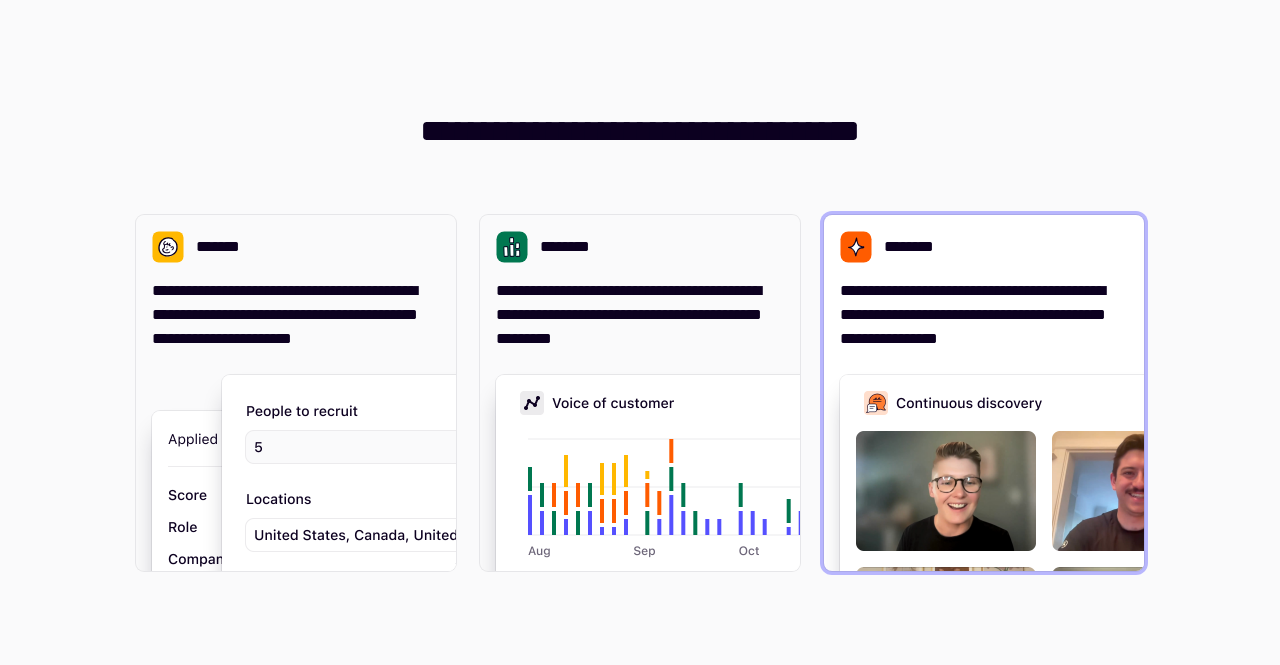 click on "**********" at bounding box center (984, 315) 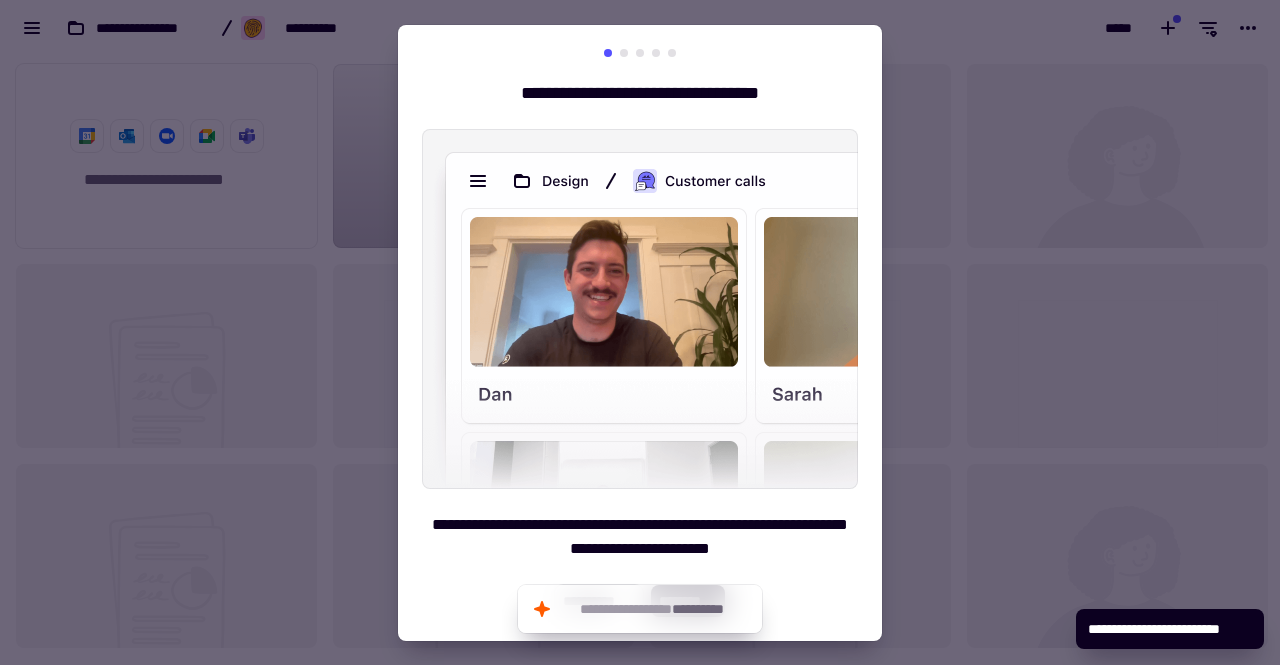 scroll, scrollTop: 16, scrollLeft: 16, axis: both 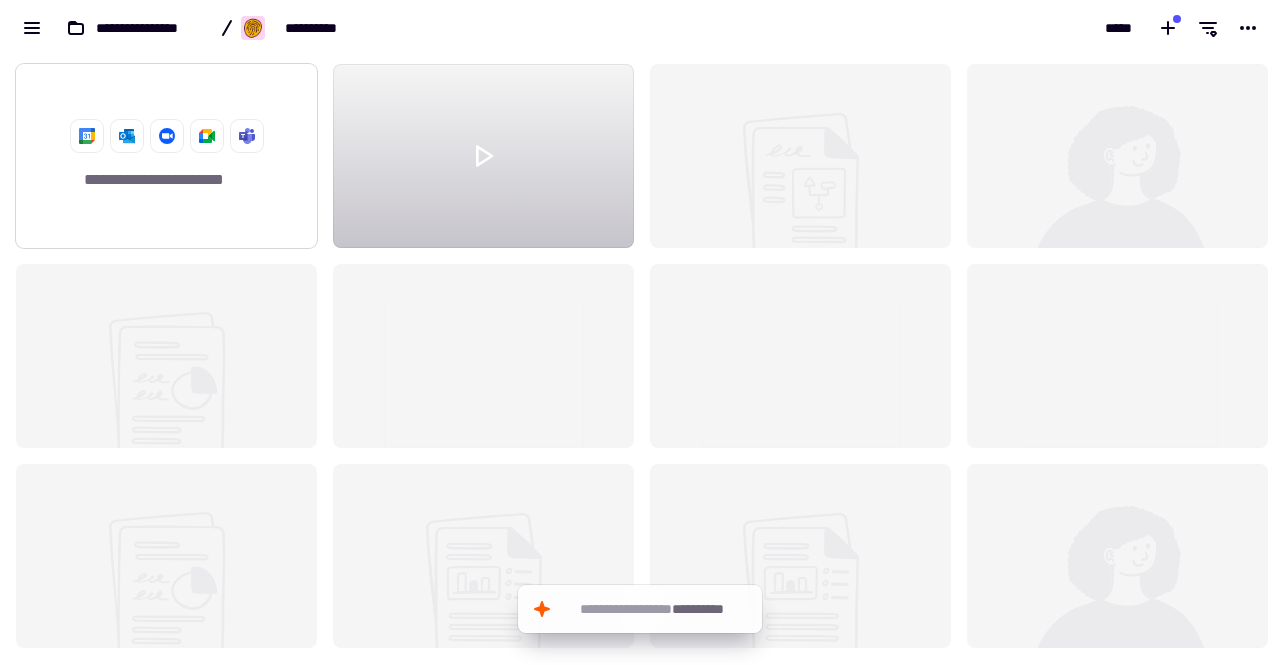 click on "**********" 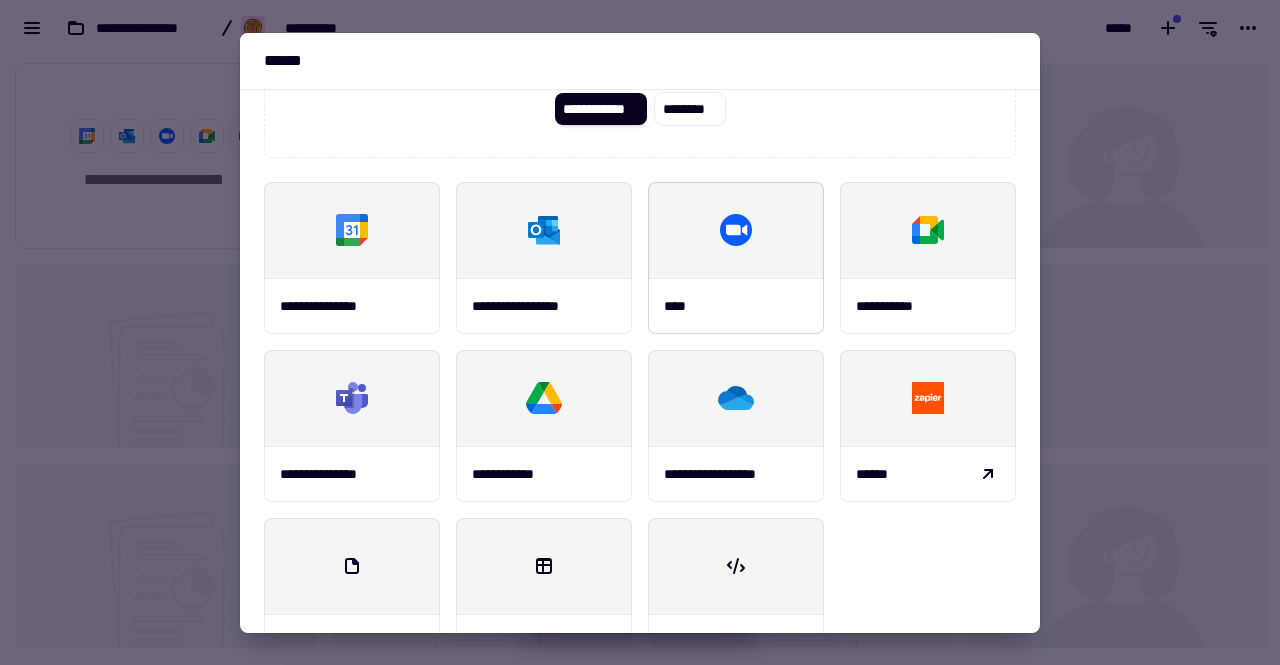 scroll, scrollTop: 233, scrollLeft: 0, axis: vertical 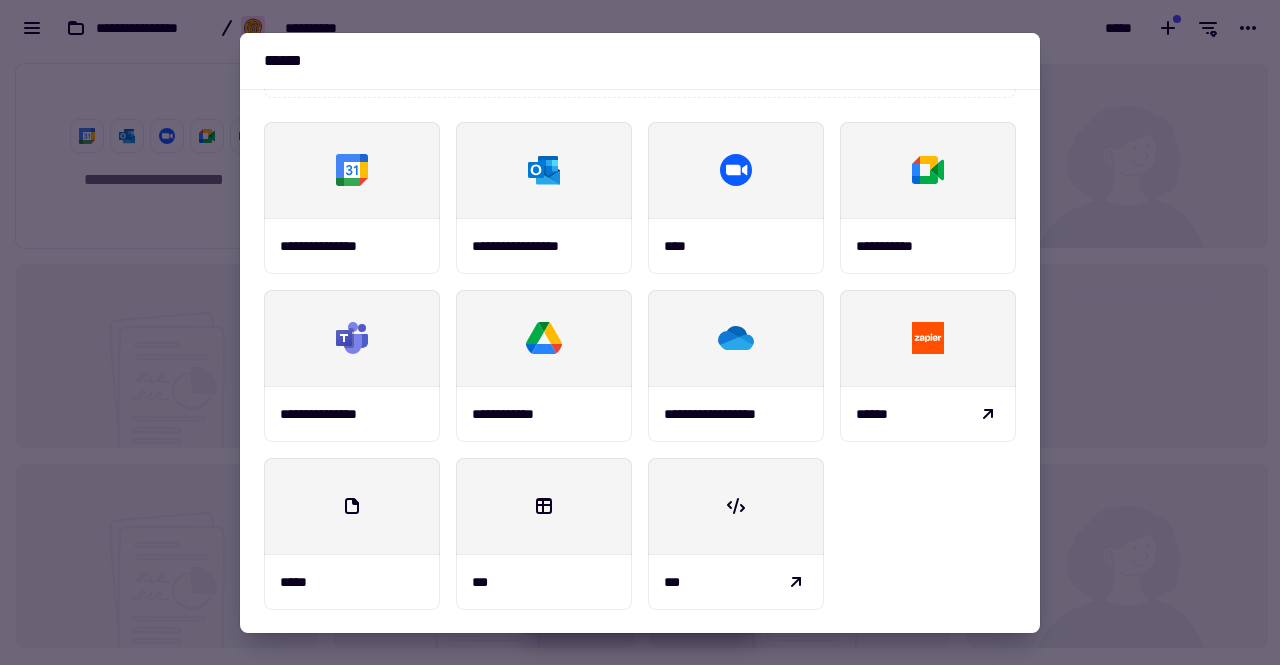 click at bounding box center [640, 332] 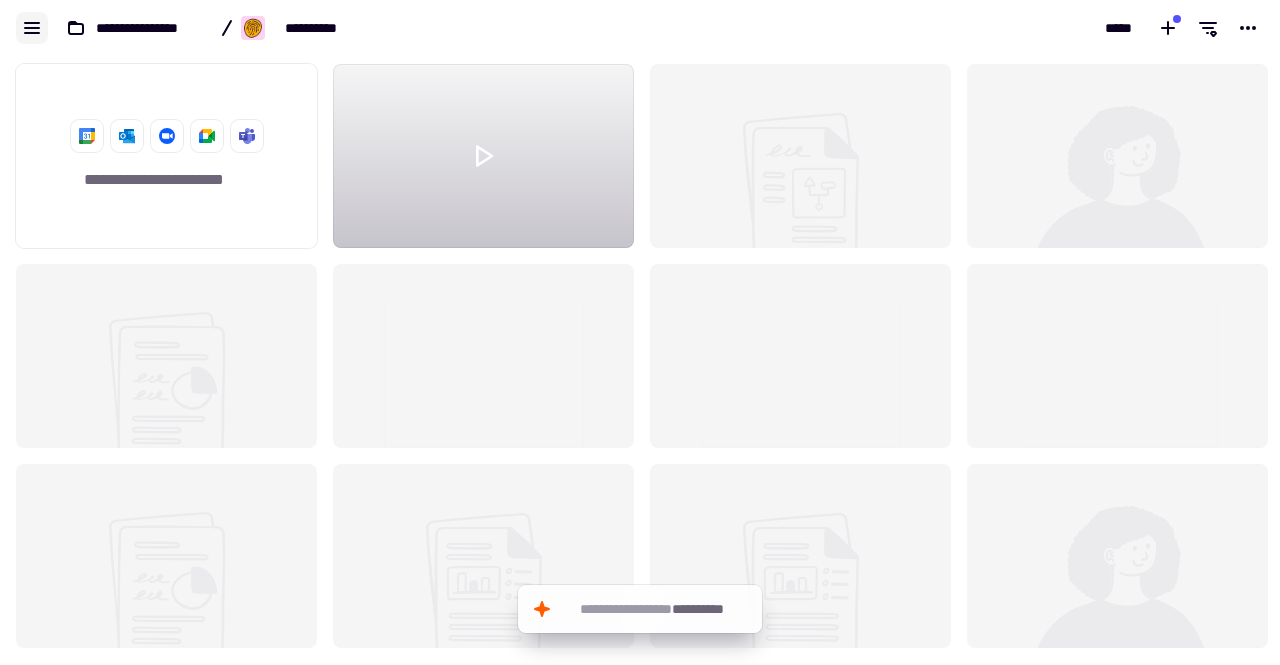 click 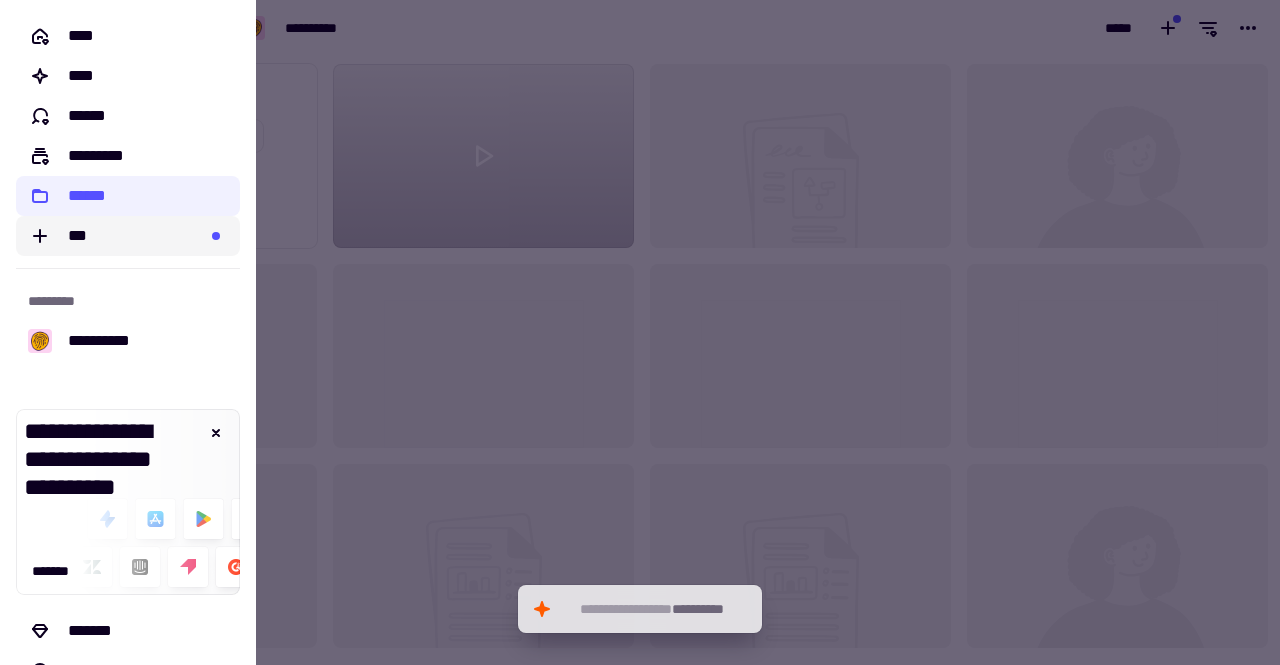 click on "**********" 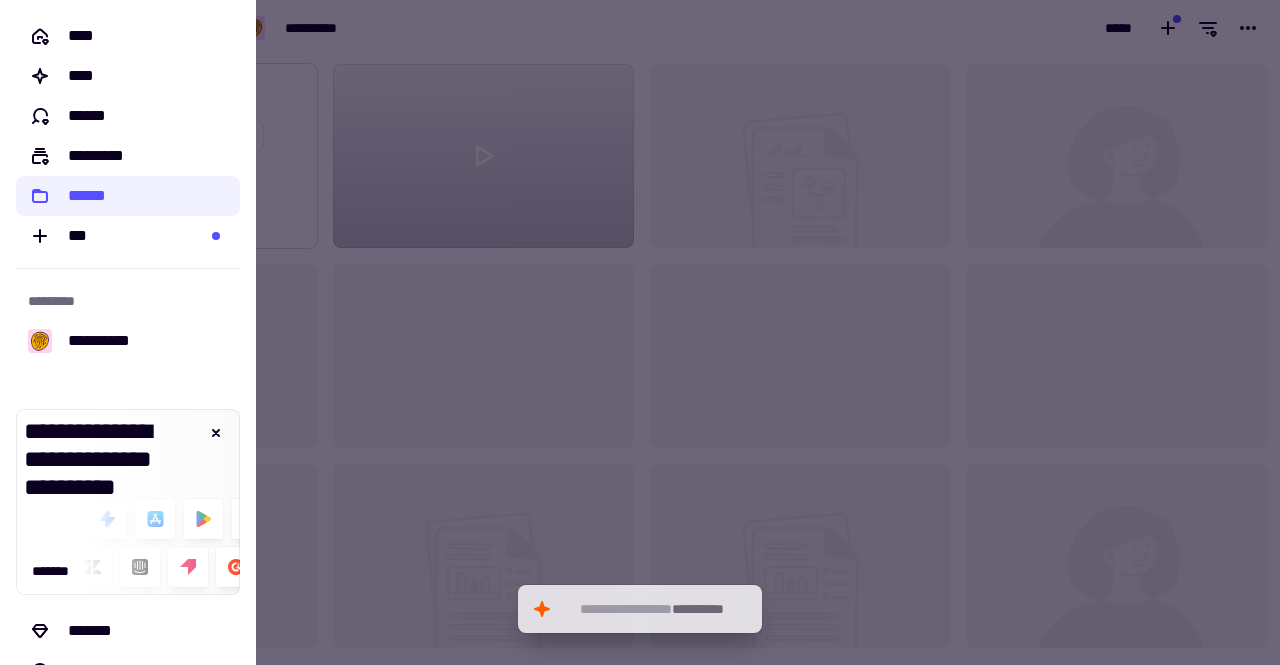 scroll, scrollTop: 594, scrollLeft: 1249, axis: both 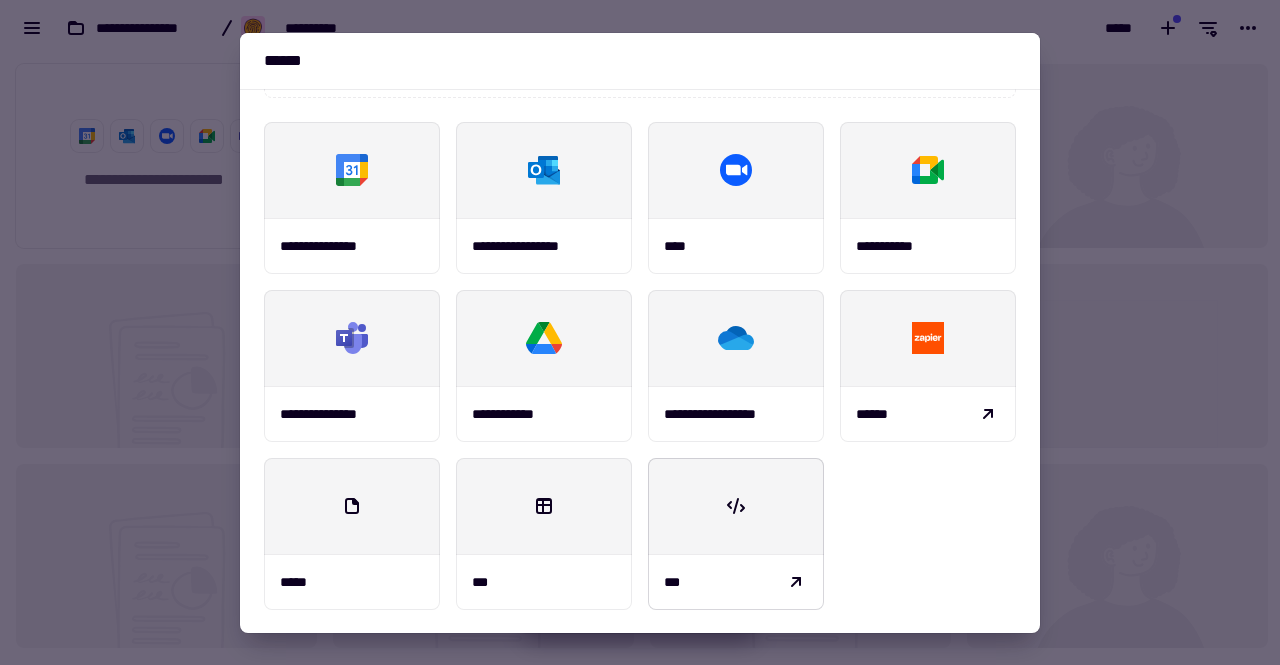 click on "***" at bounding box center [736, 582] 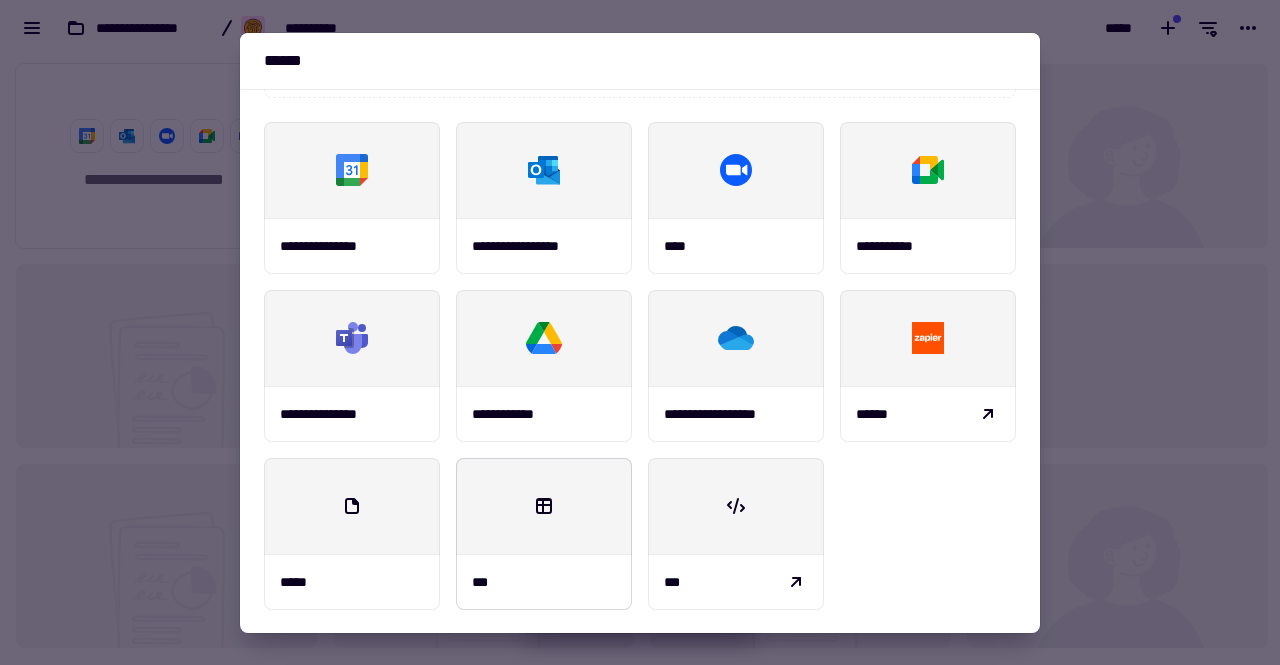 click at bounding box center [544, 506] 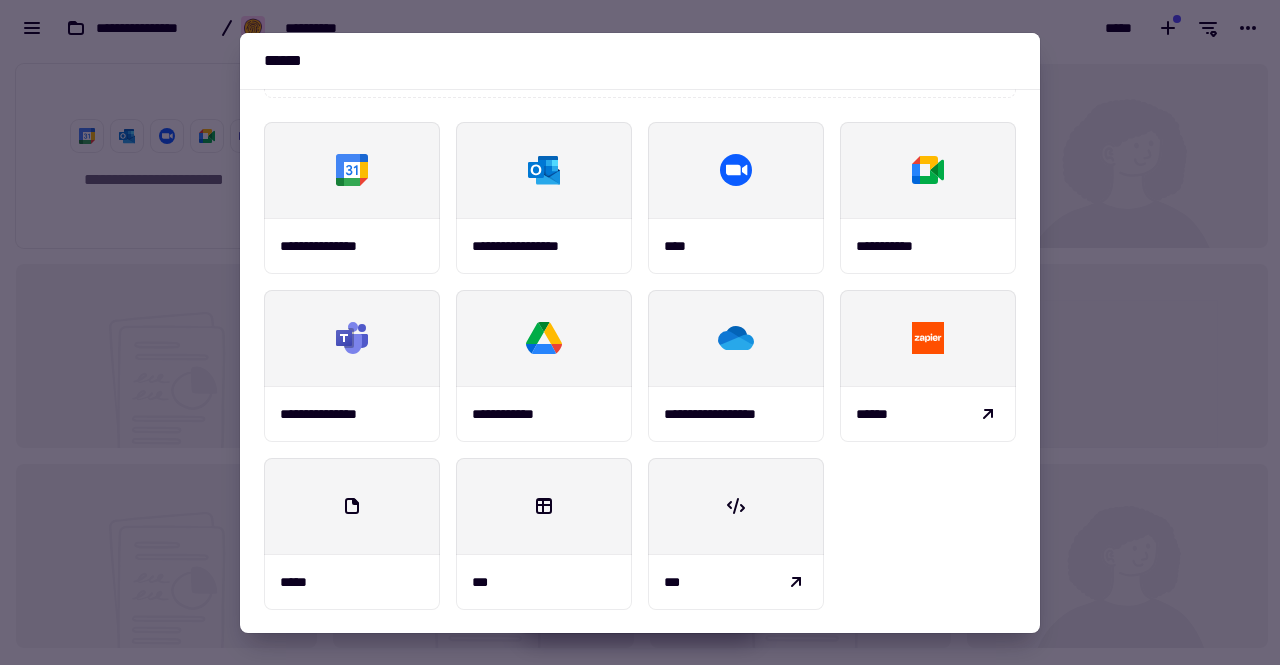 drag, startPoint x: 1131, startPoint y: 269, endPoint x: 1132, endPoint y: 247, distance: 22.022715 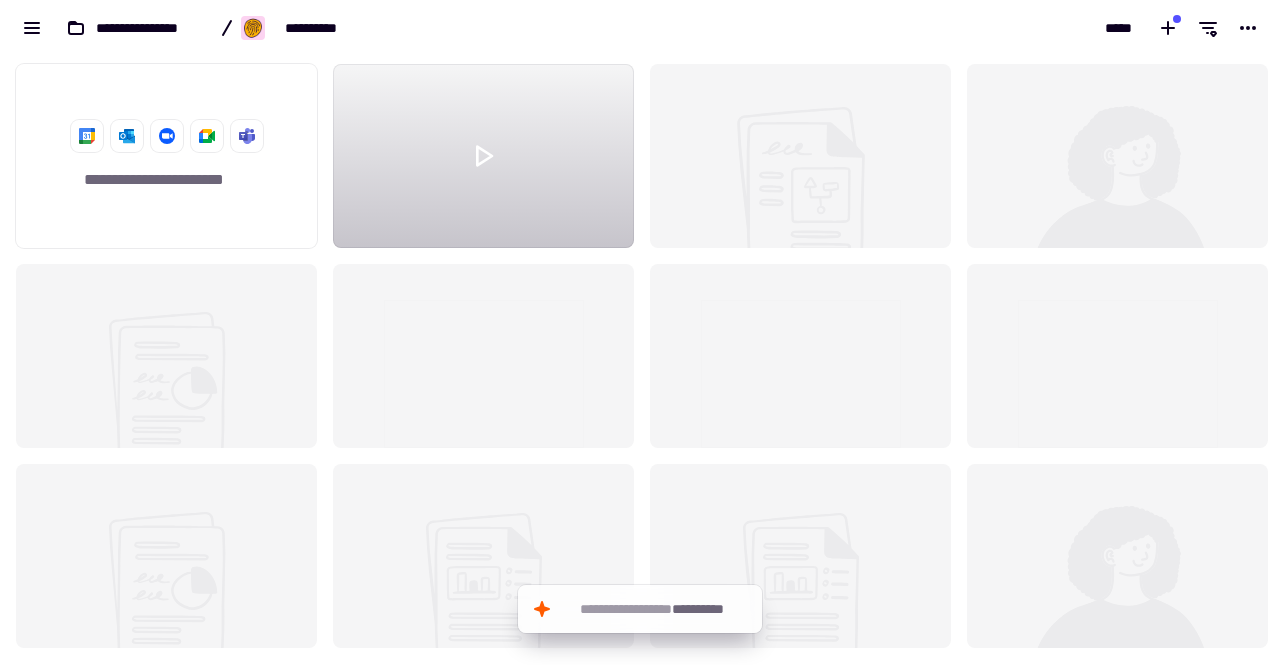 click 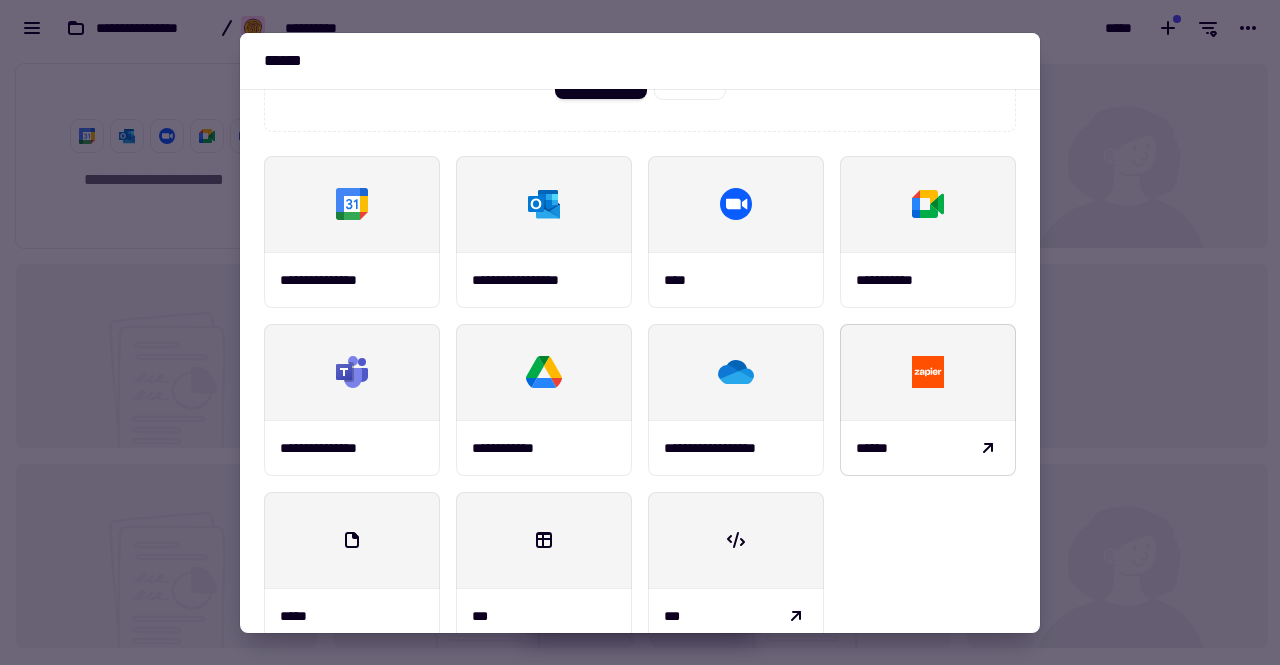 scroll, scrollTop: 233, scrollLeft: 0, axis: vertical 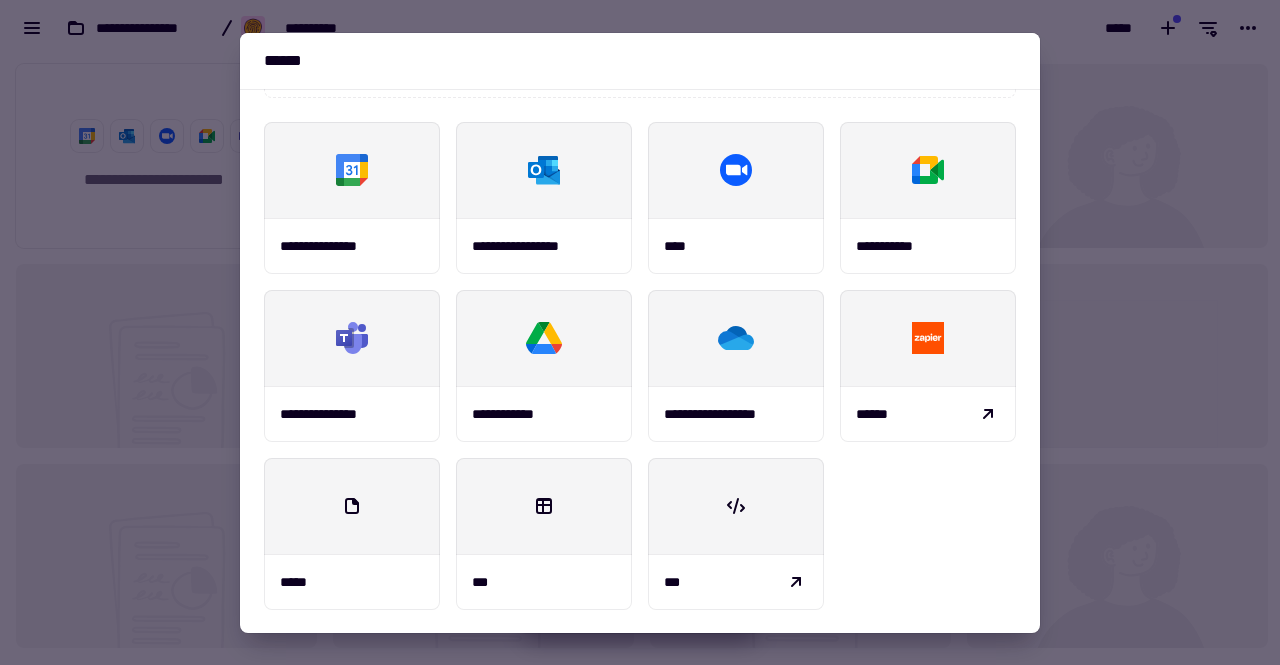 click at bounding box center [640, 332] 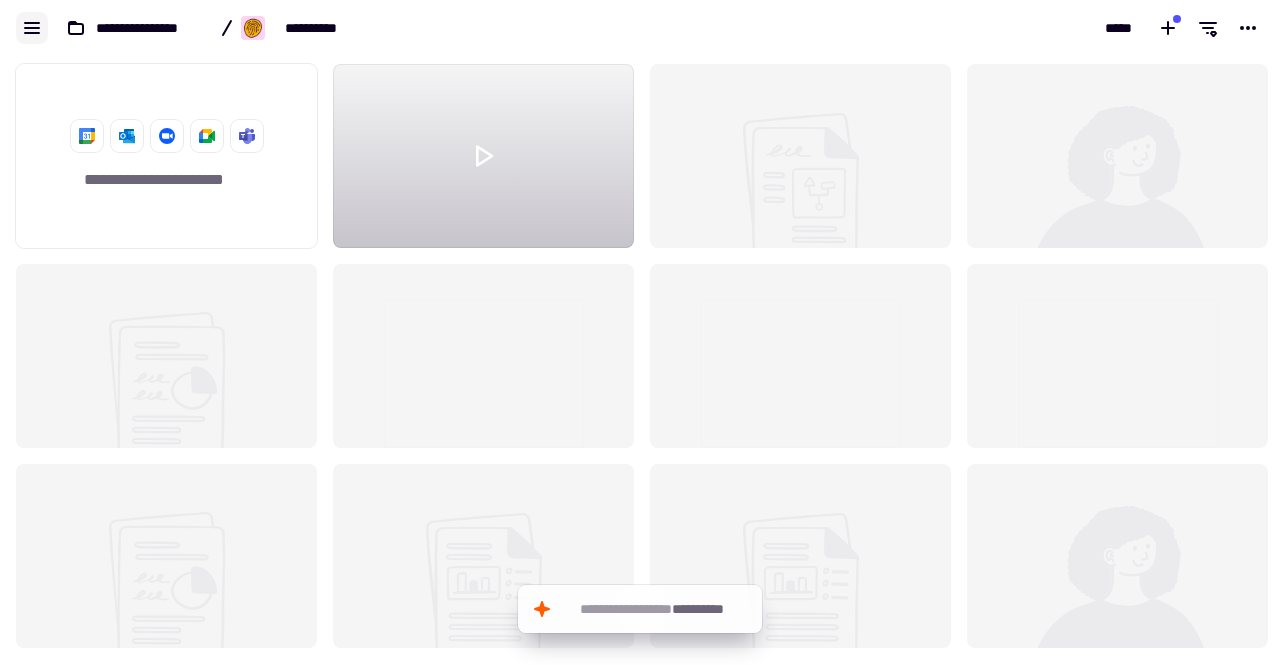 click 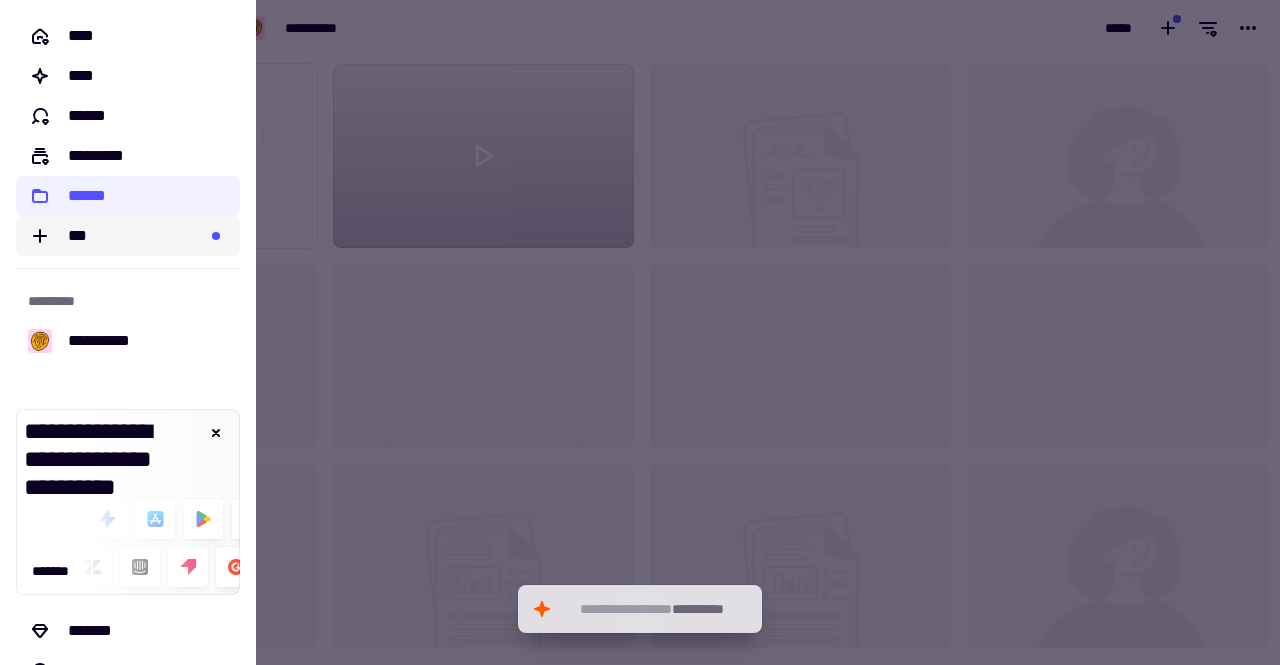 click on "***" 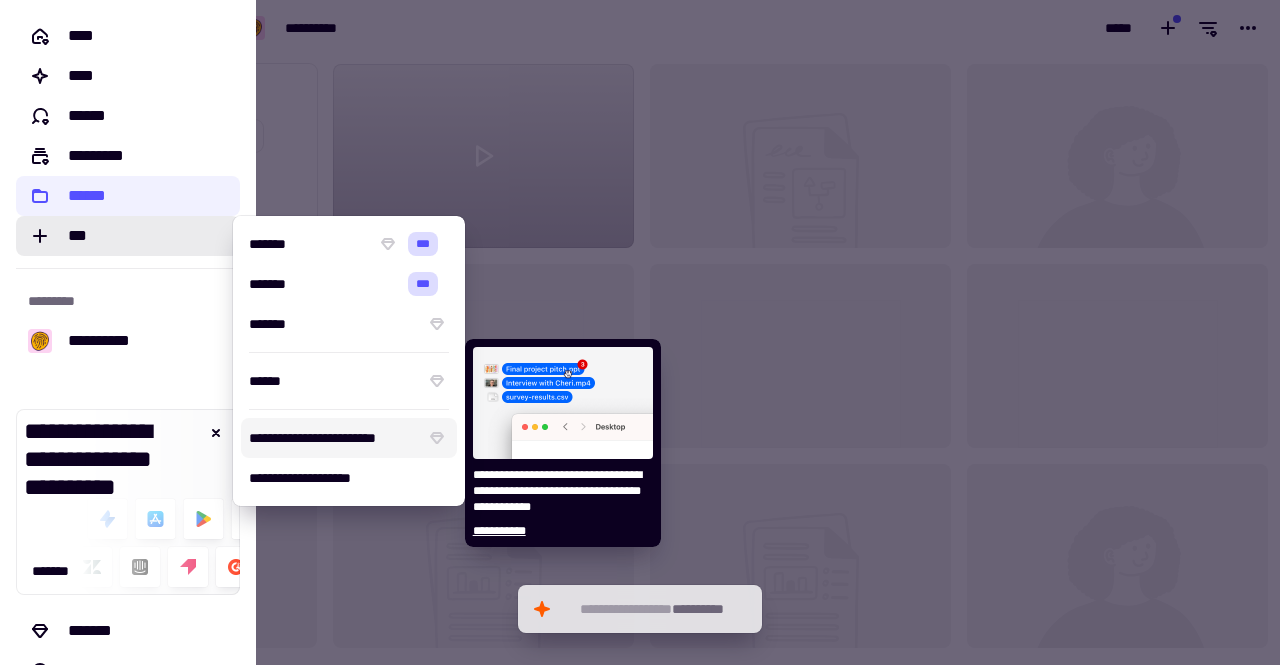 click on "**********" at bounding box center (333, 438) 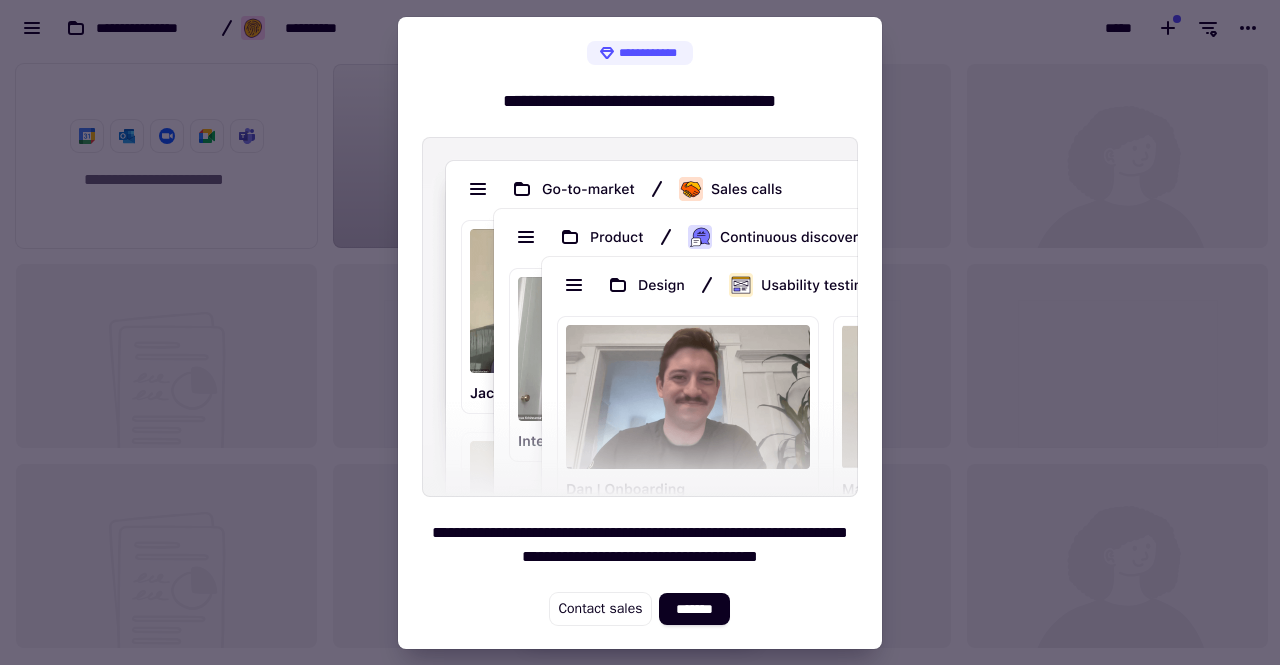 click at bounding box center [640, 332] 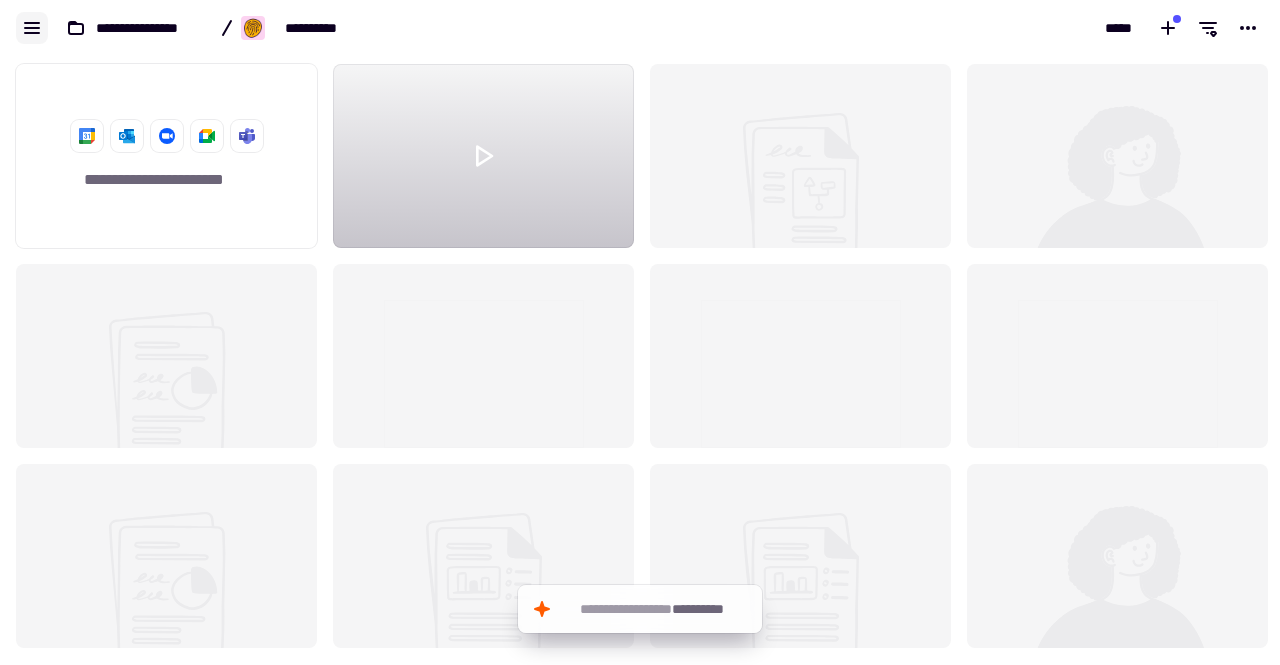 click 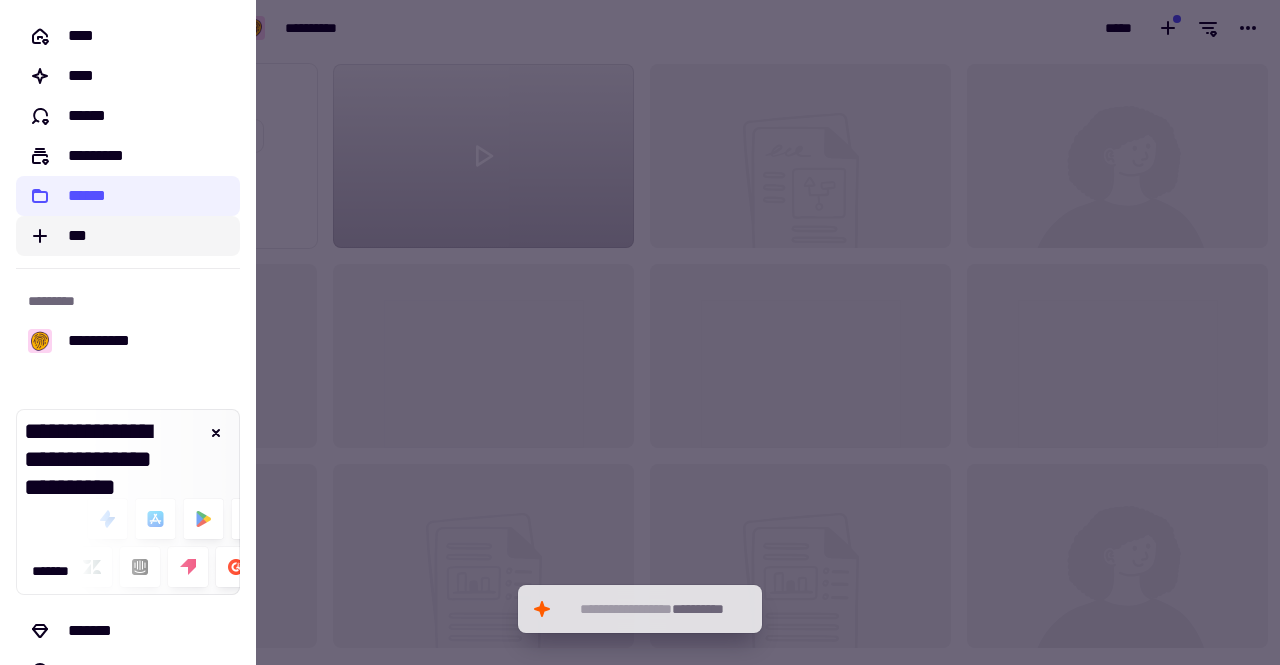 click on "***" 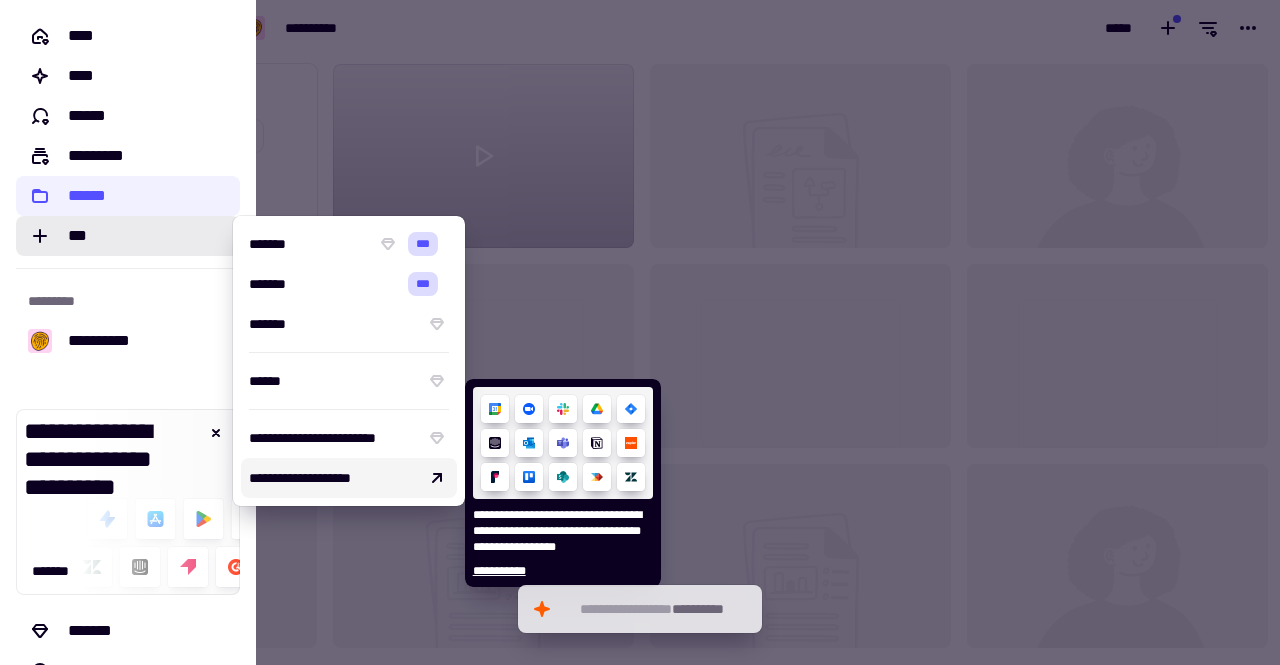 click at bounding box center [640, 332] 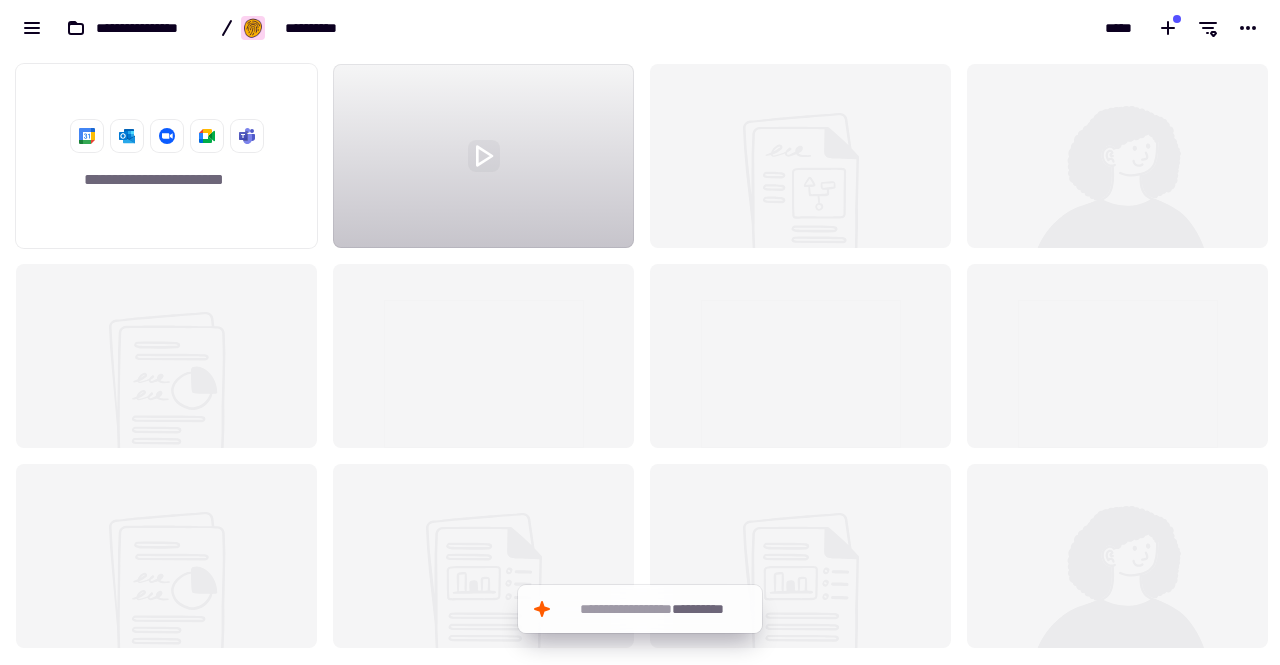 click 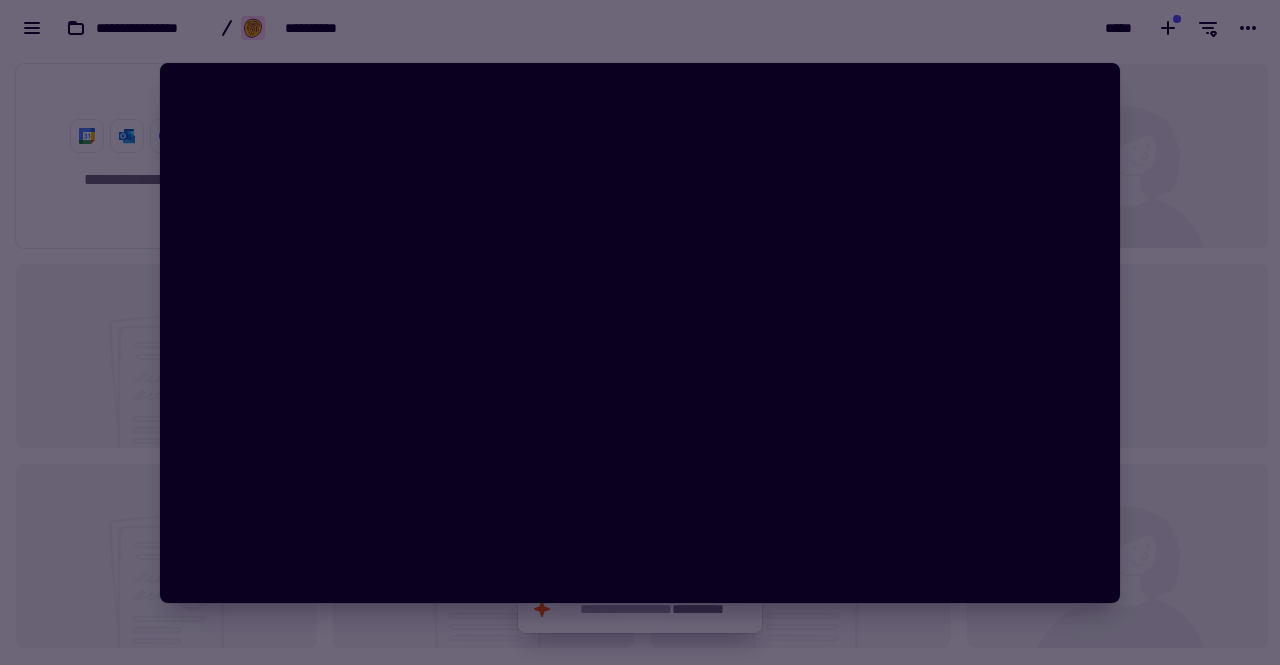 click at bounding box center [640, 332] 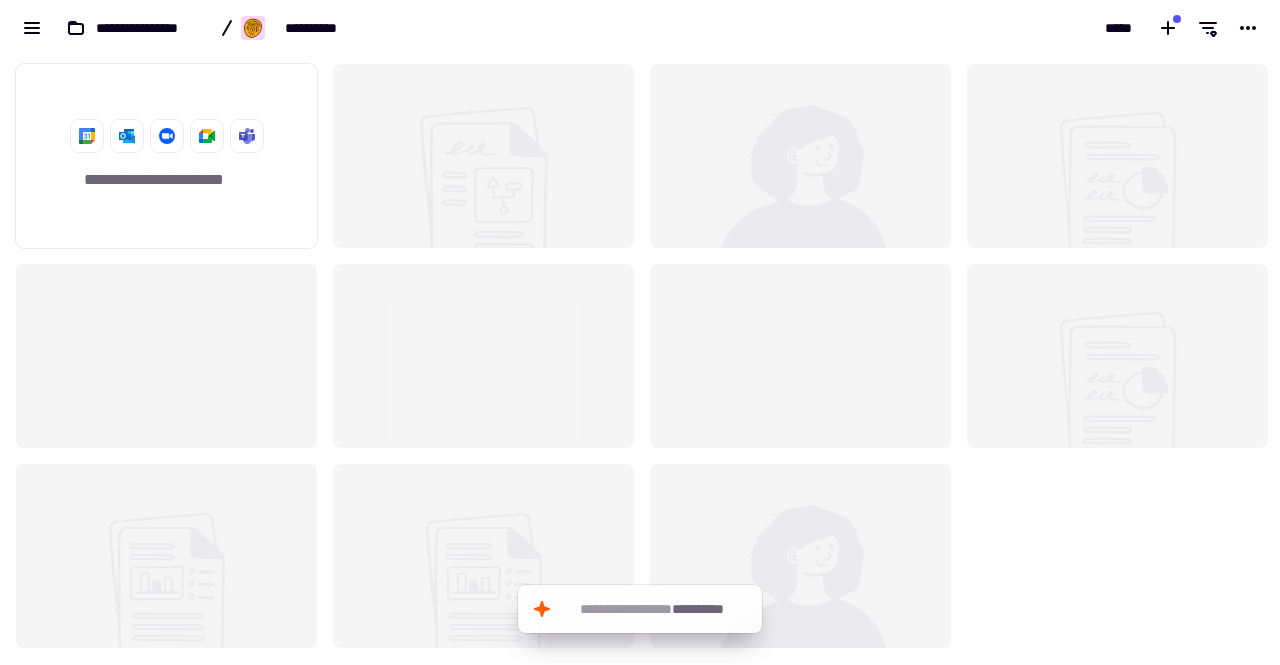 click 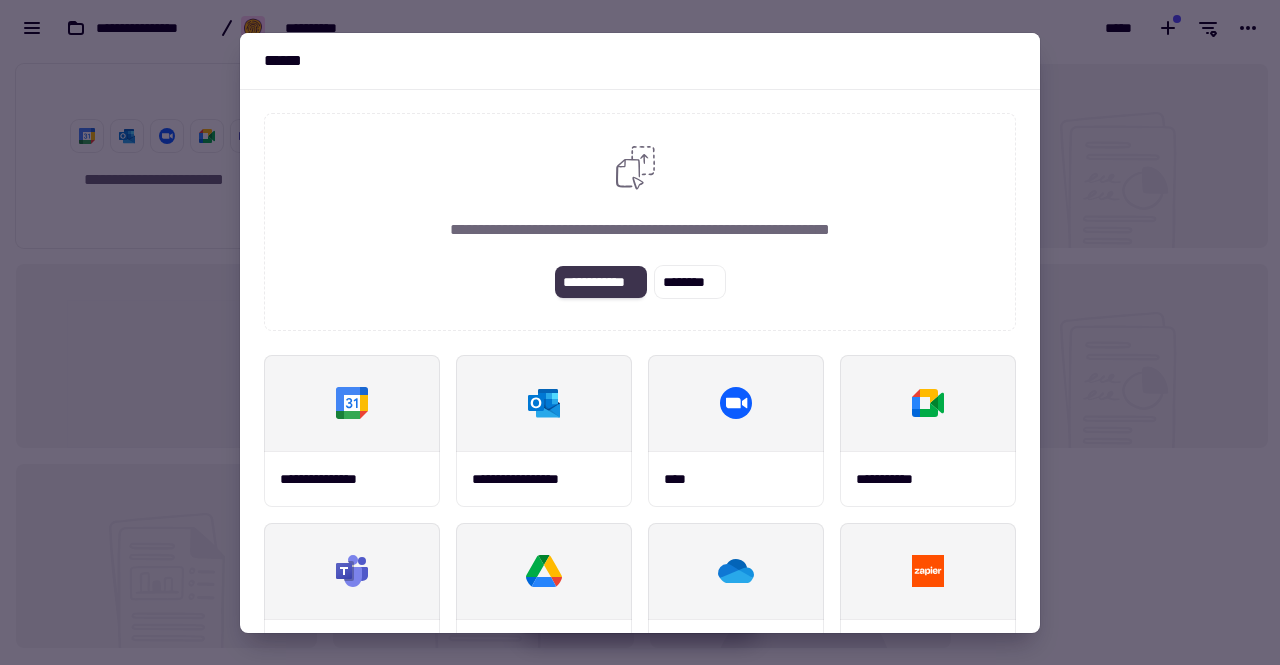 click on "**********" 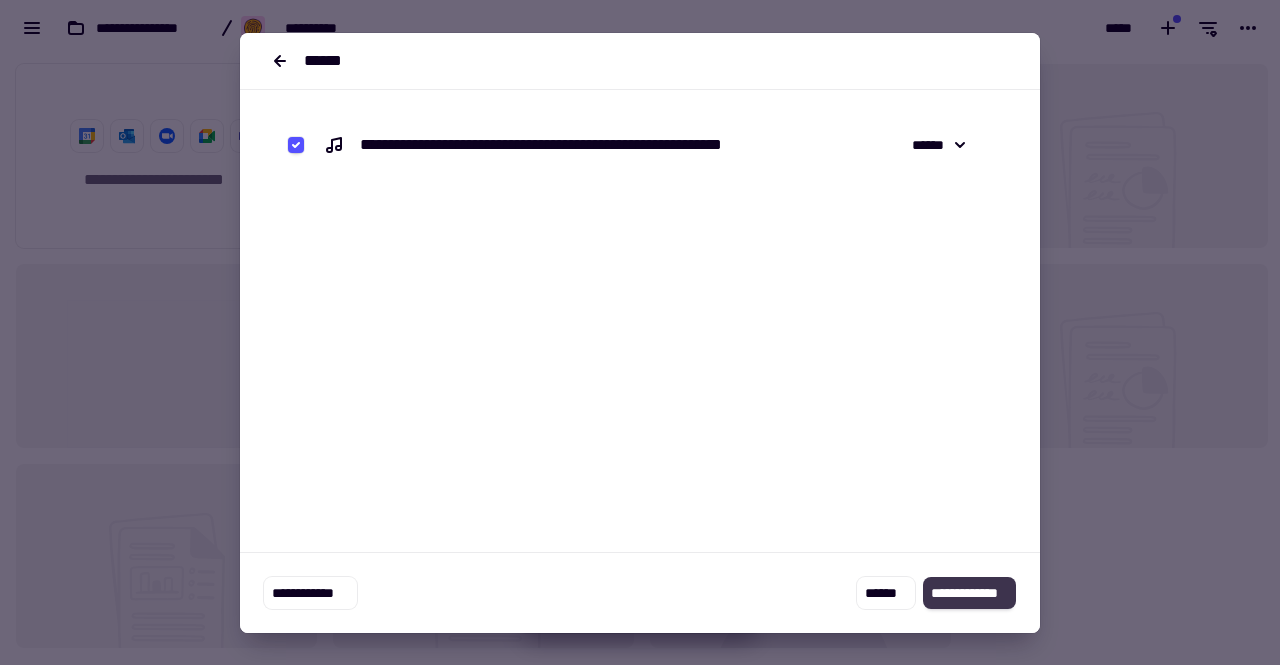 click on "**********" 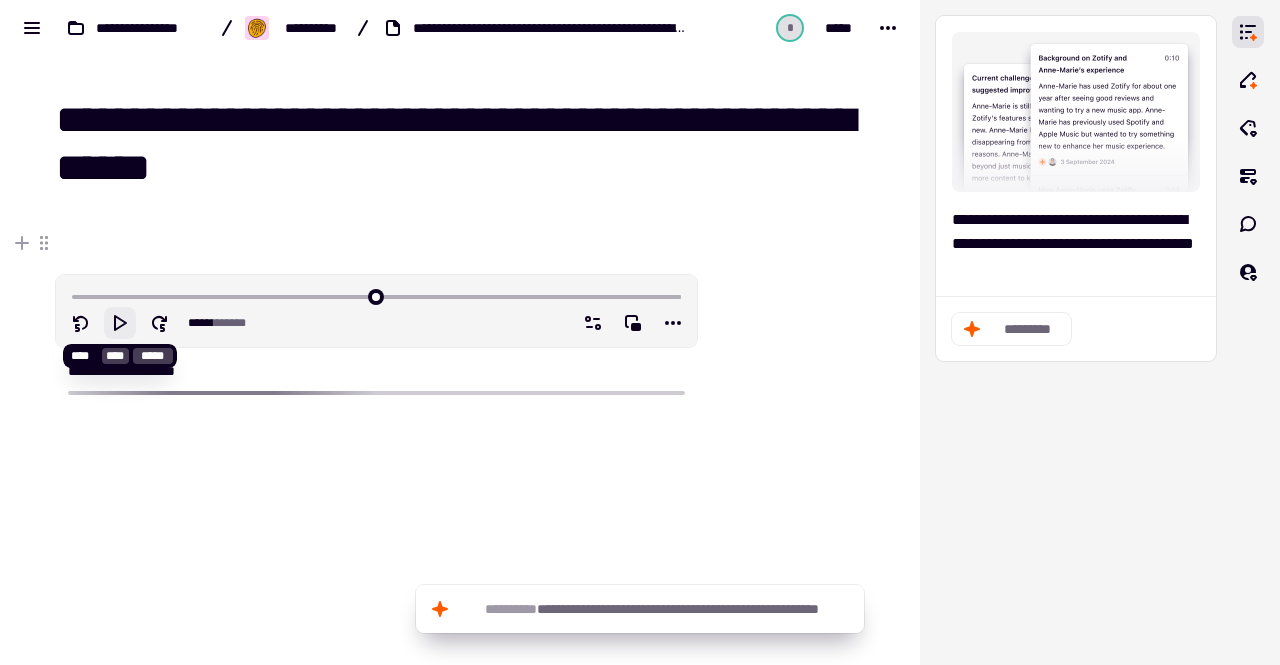 click 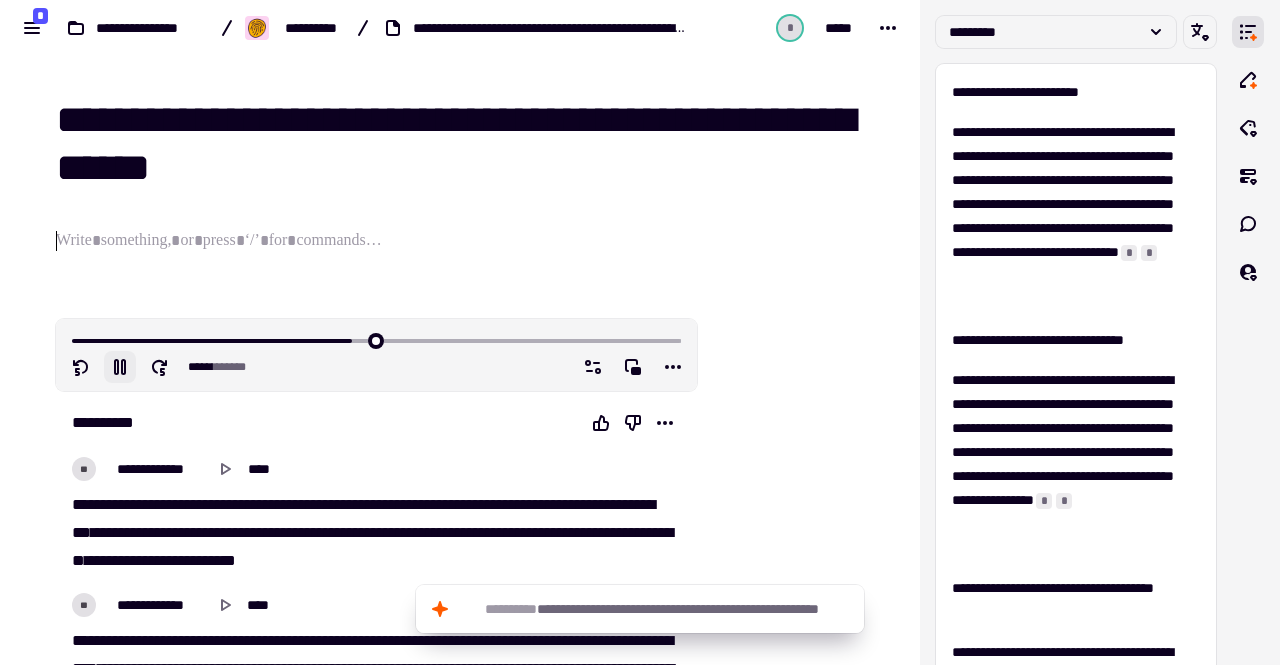 type on "*****" 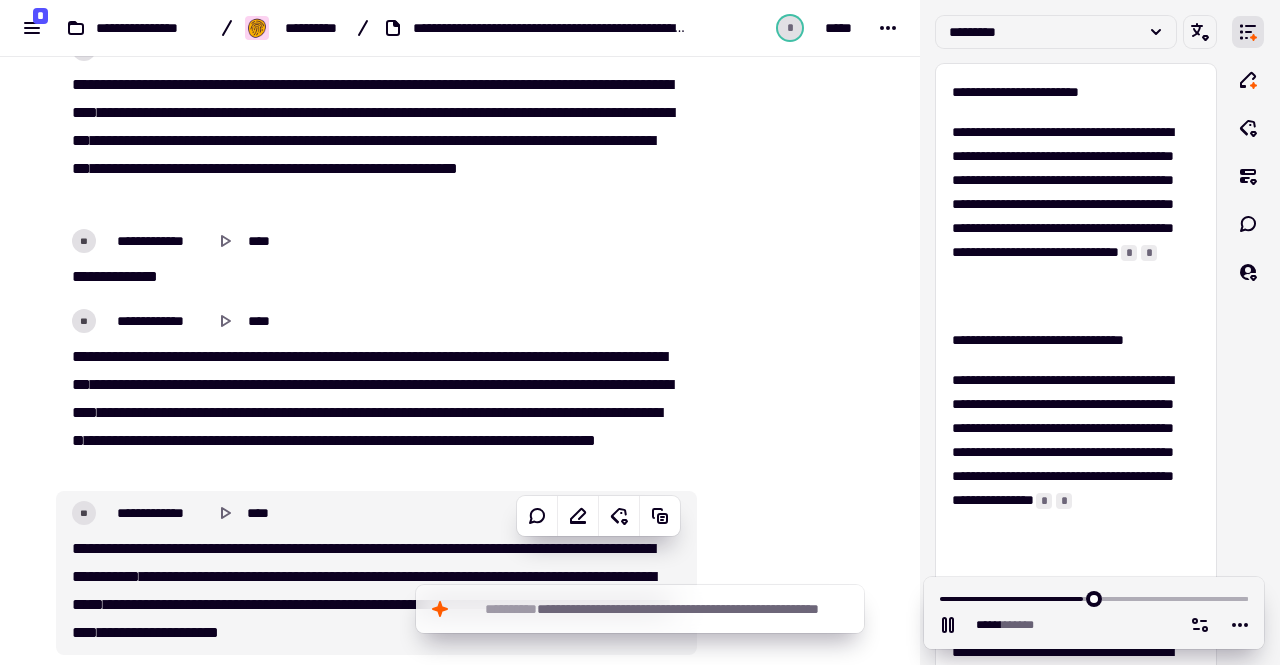 scroll, scrollTop: 600, scrollLeft: 0, axis: vertical 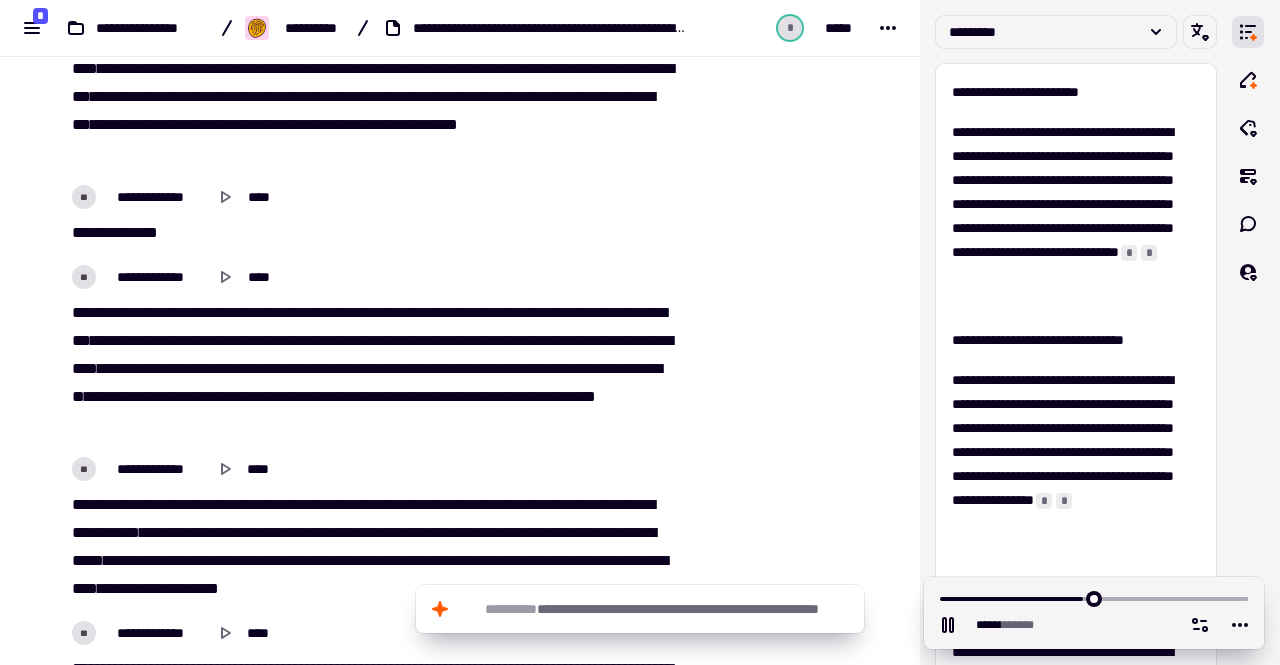 click at bounding box center (794, 3285) 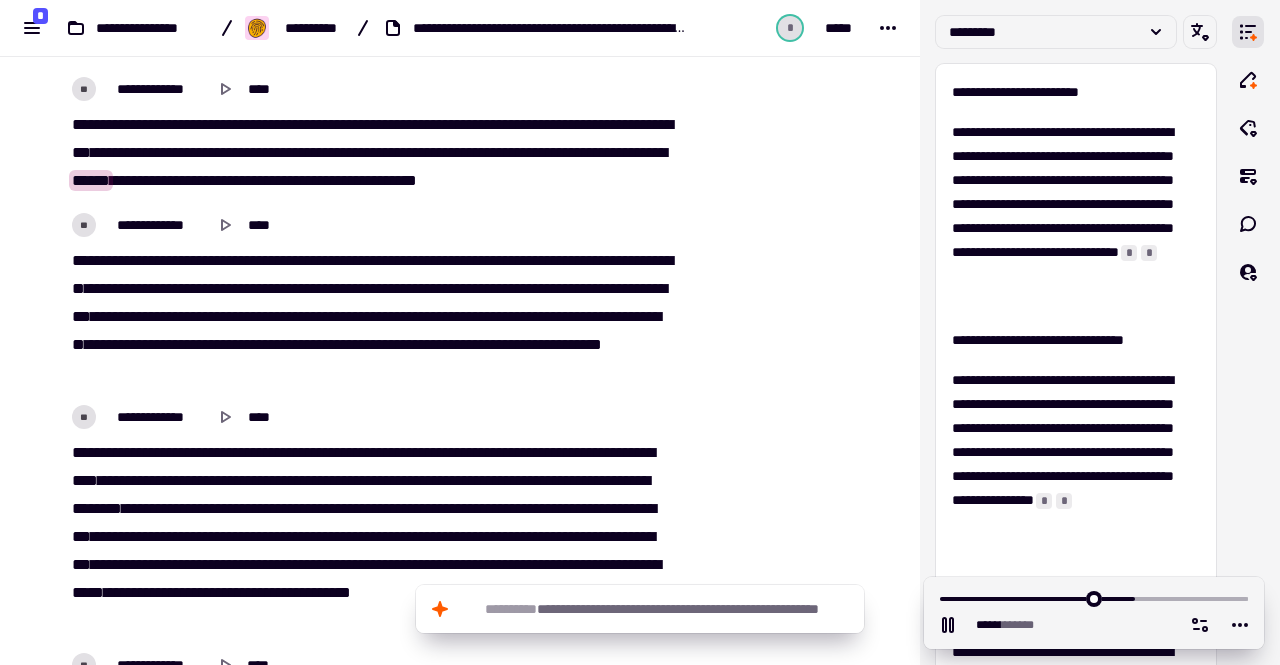 scroll, scrollTop: 4800, scrollLeft: 0, axis: vertical 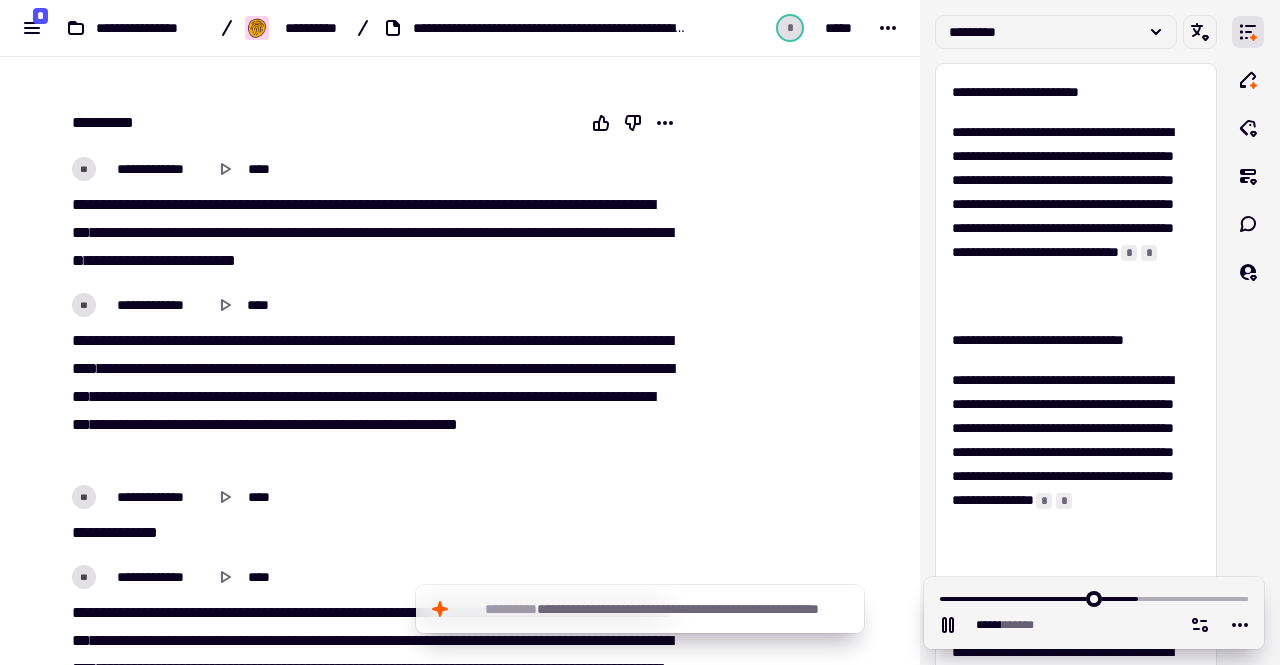 type on "******" 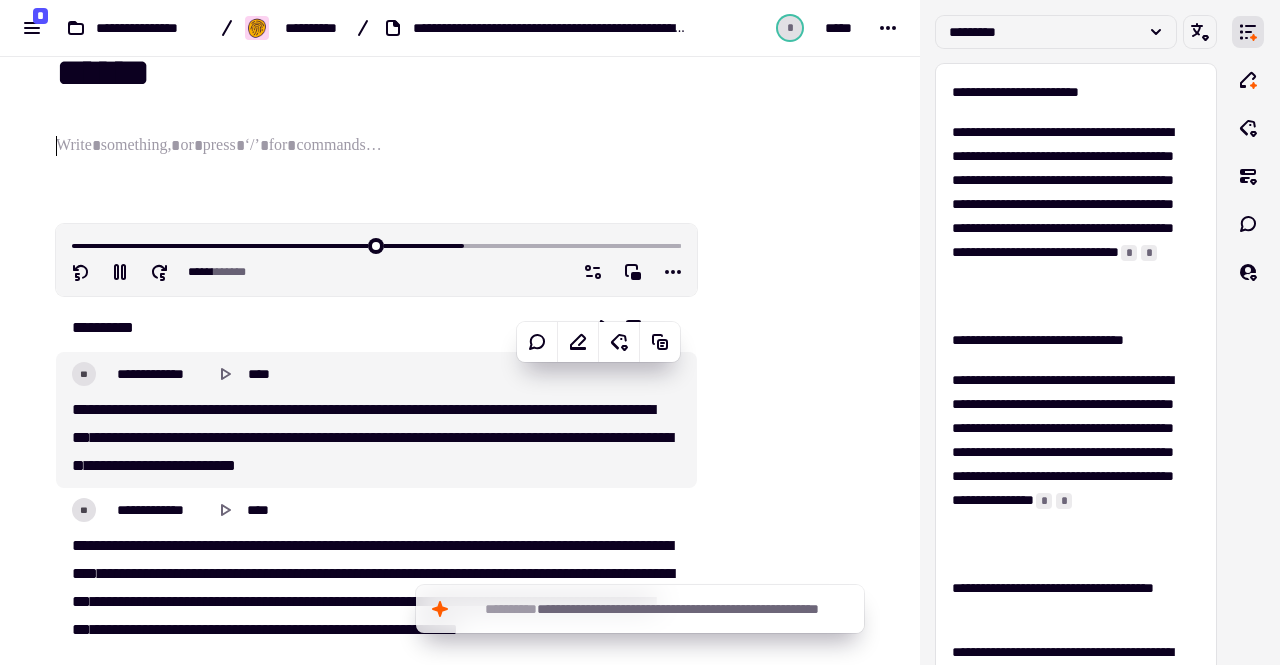 scroll, scrollTop: 0, scrollLeft: 0, axis: both 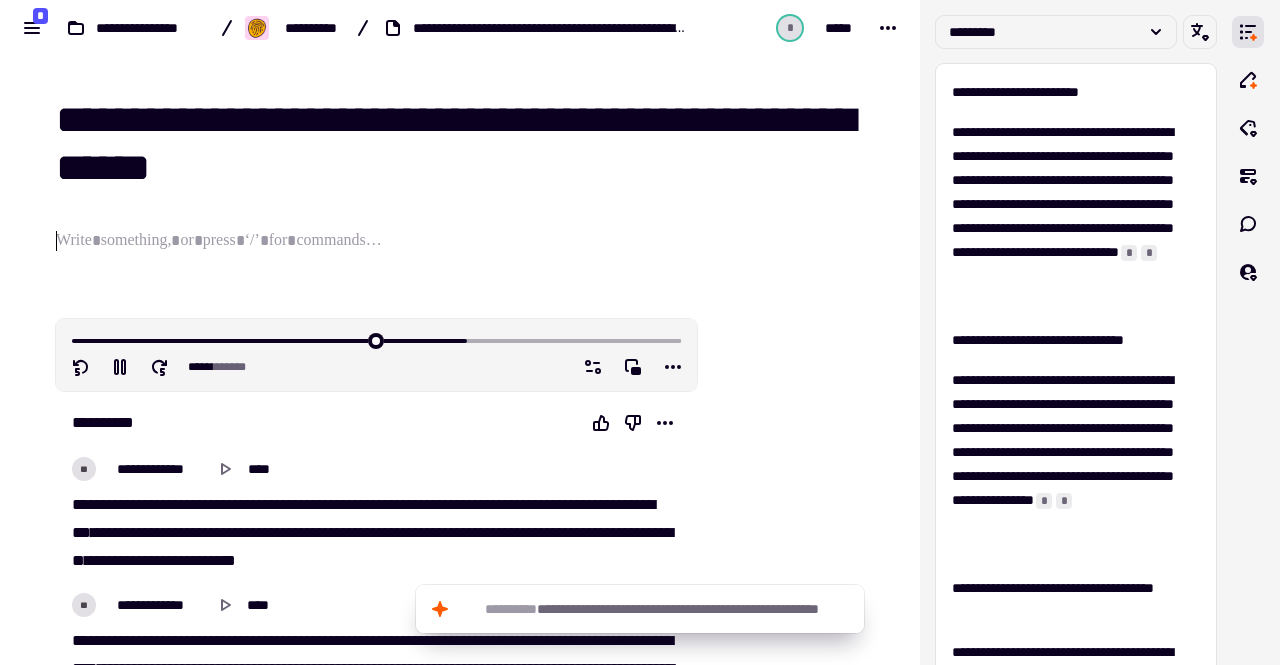 type on "******" 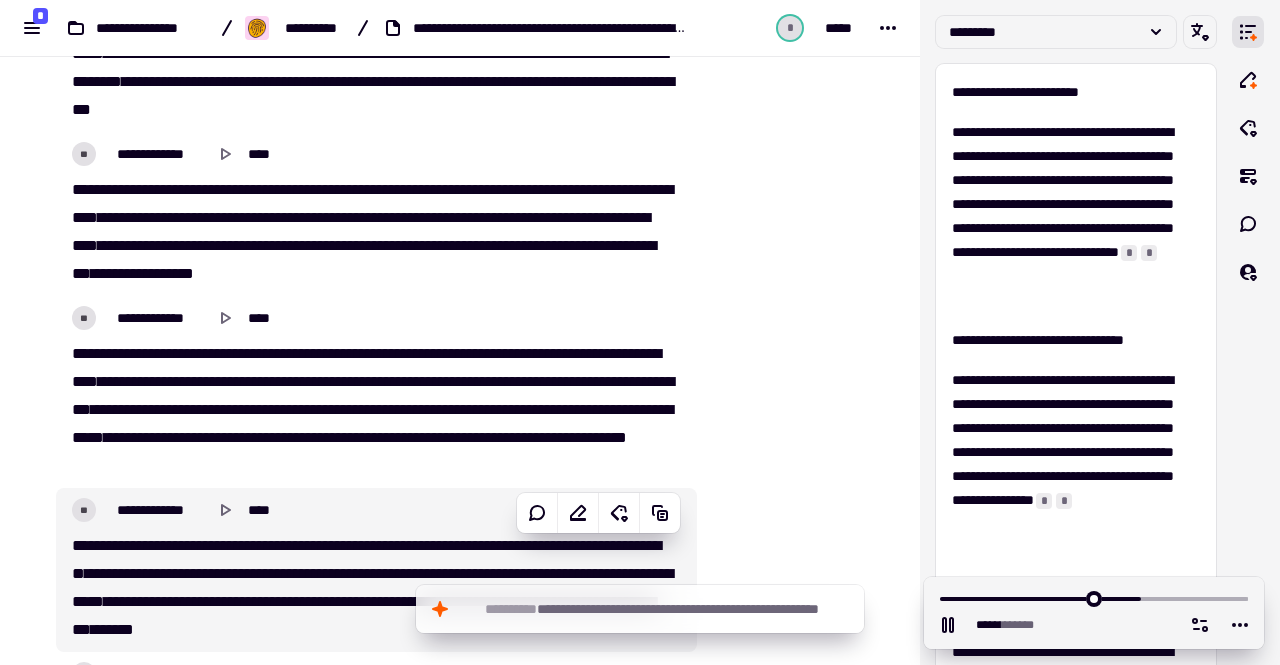 scroll, scrollTop: 3900, scrollLeft: 0, axis: vertical 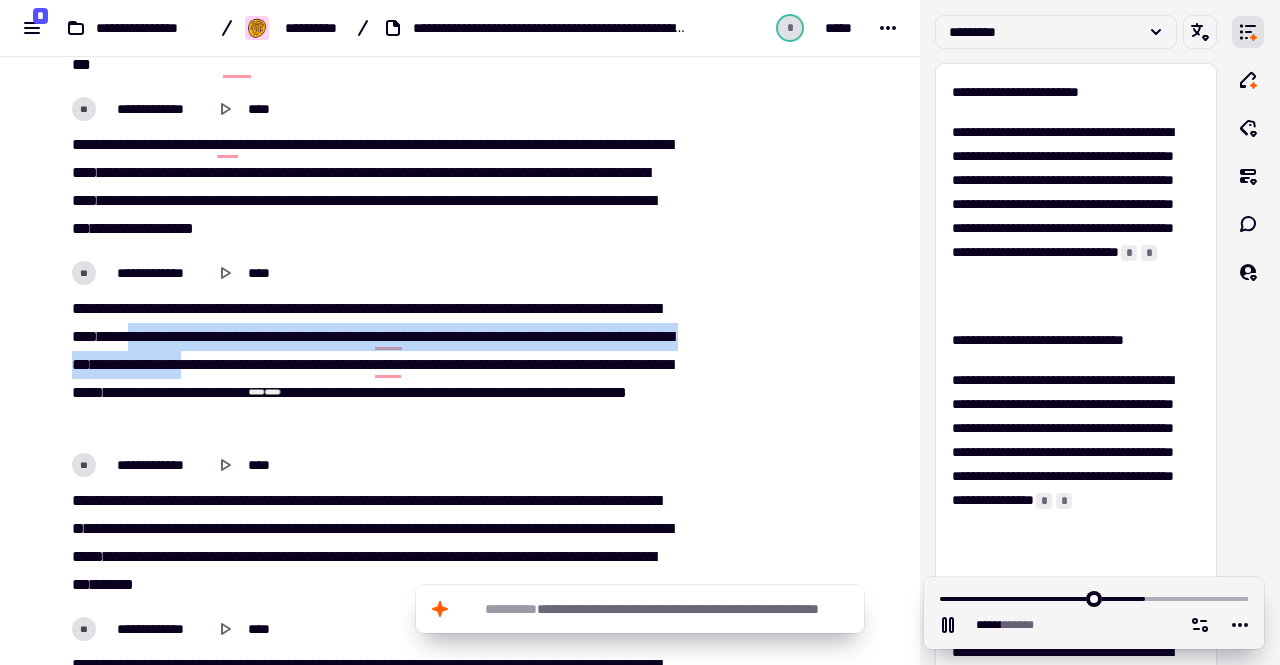 drag, startPoint x: 357, startPoint y: 352, endPoint x: 196, endPoint y: 336, distance: 161.79308 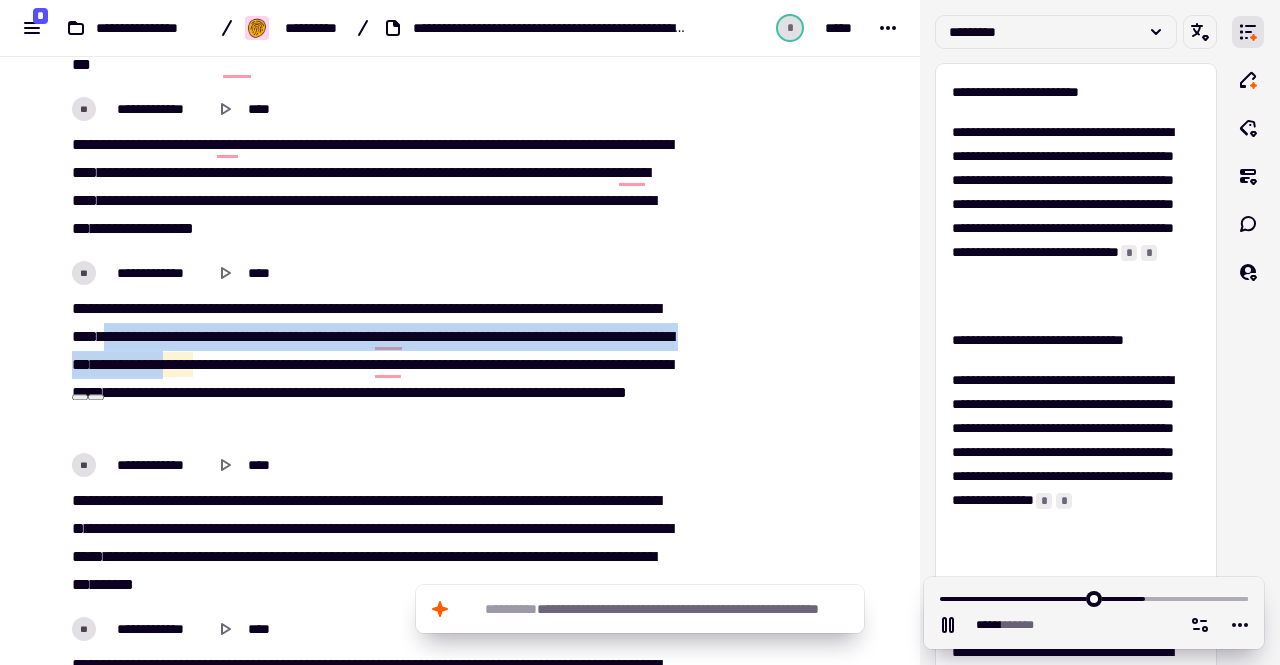 click 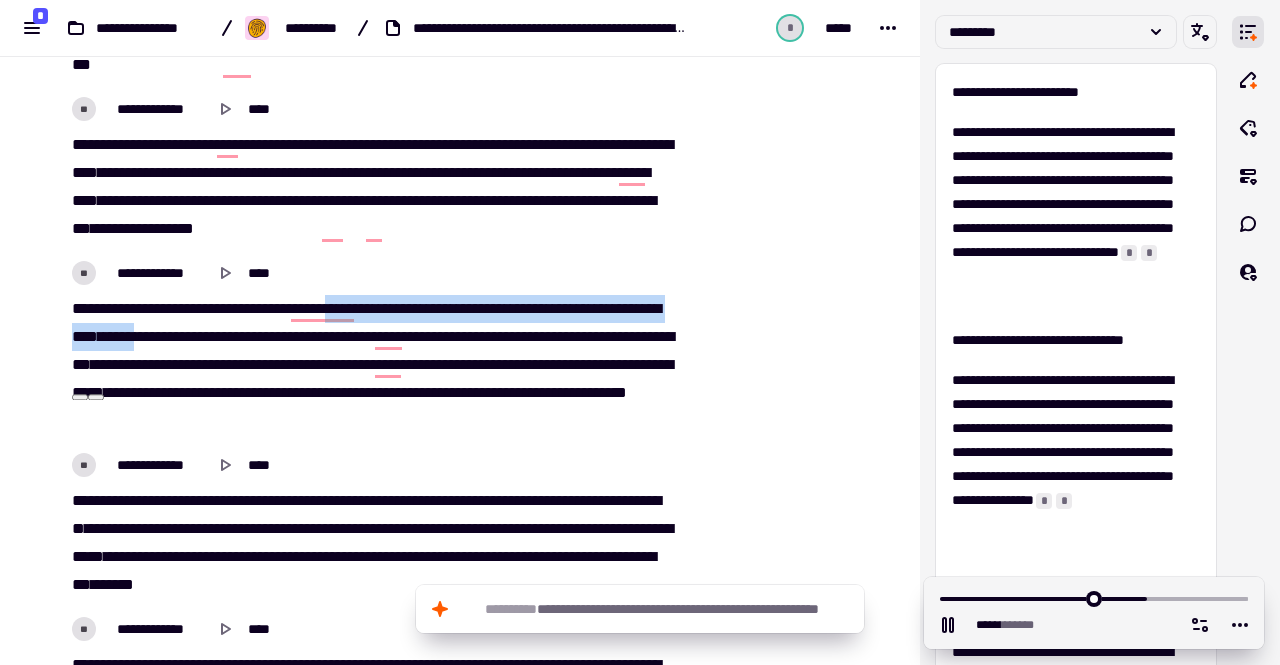 drag, startPoint x: 356, startPoint y: 307, endPoint x: 199, endPoint y: 330, distance: 158.67577 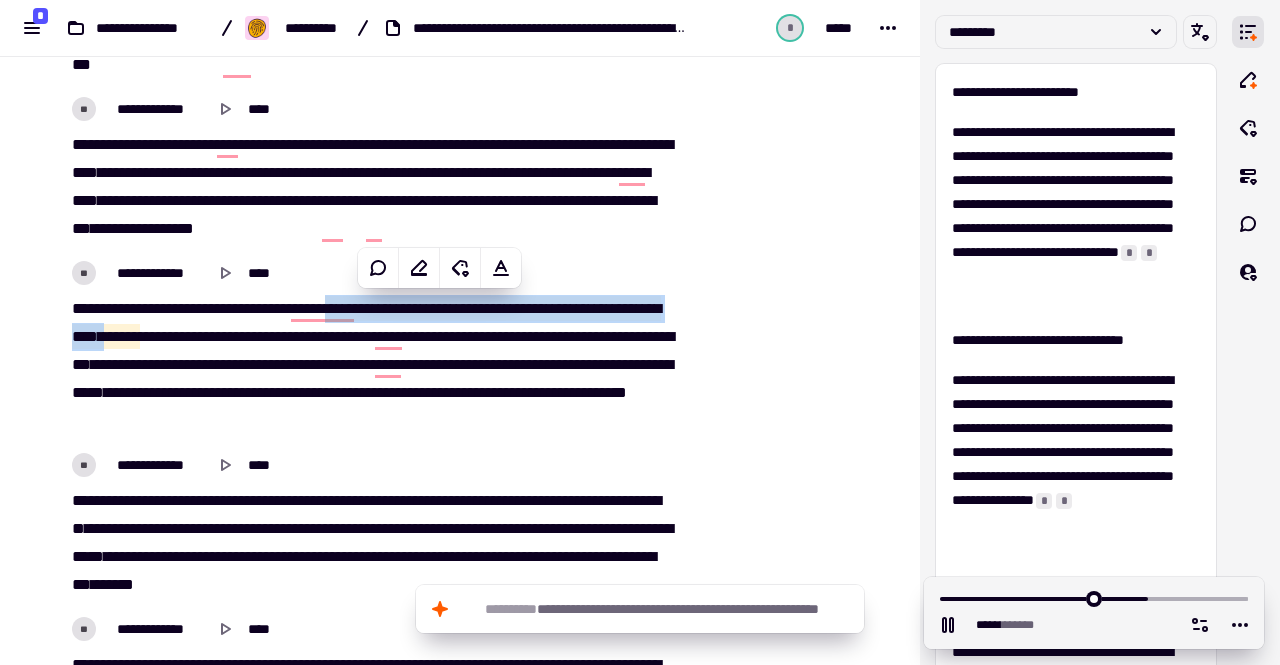 copy on "**   *****   **   ****   ****   ********   ******   ***   **   **   ****   **   ****   ******" 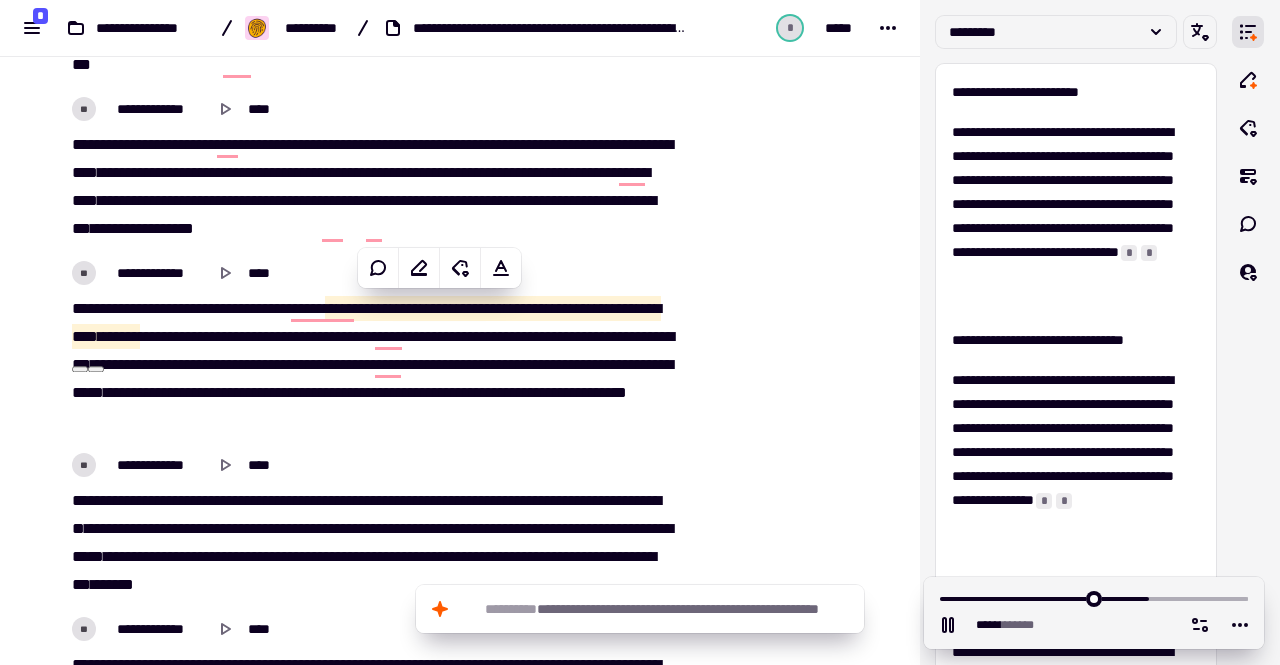 click on "**********" at bounding box center (460, -71) 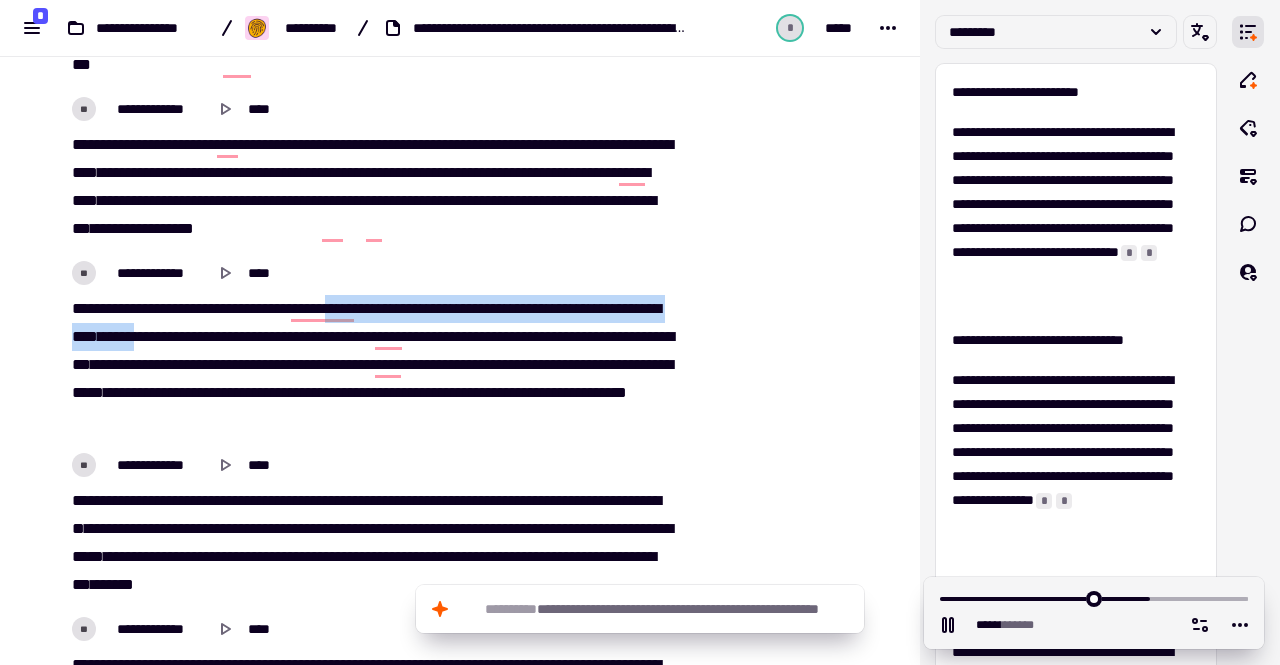 drag, startPoint x: 358, startPoint y: 305, endPoint x: 198, endPoint y: 333, distance: 162.43152 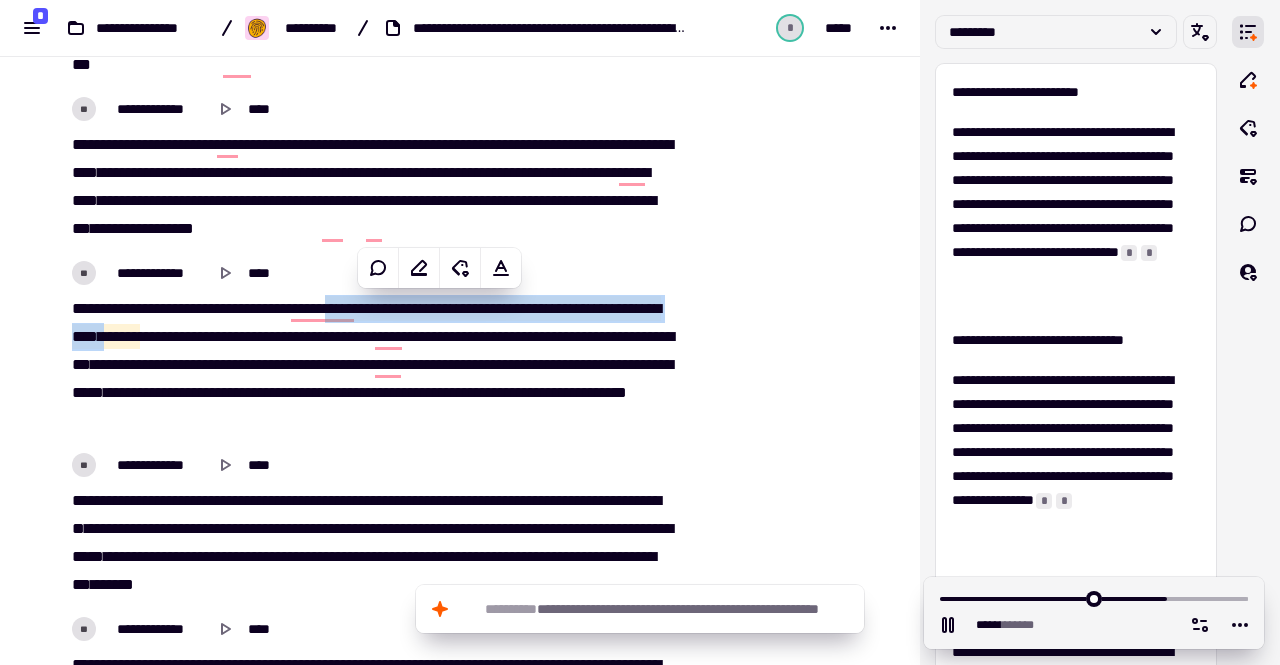 copy on "**   *****   **   ****   ****   ********   ******   ***   **   **   ****   **   ****   ******" 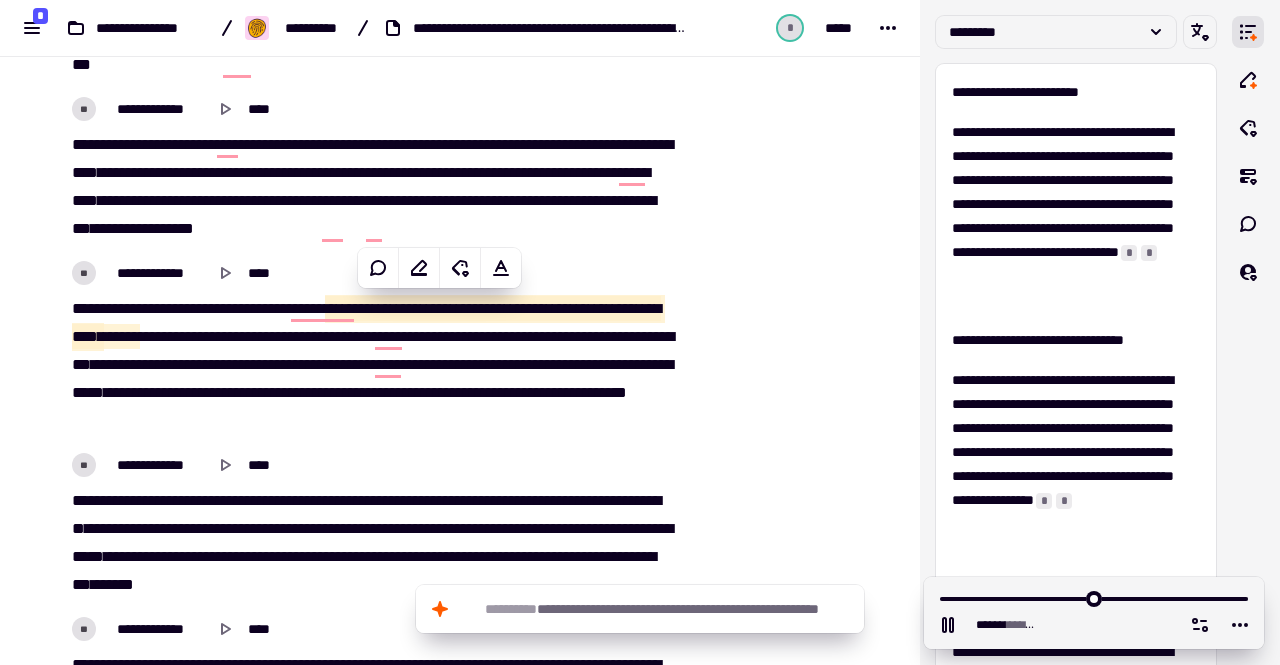 type on "******" 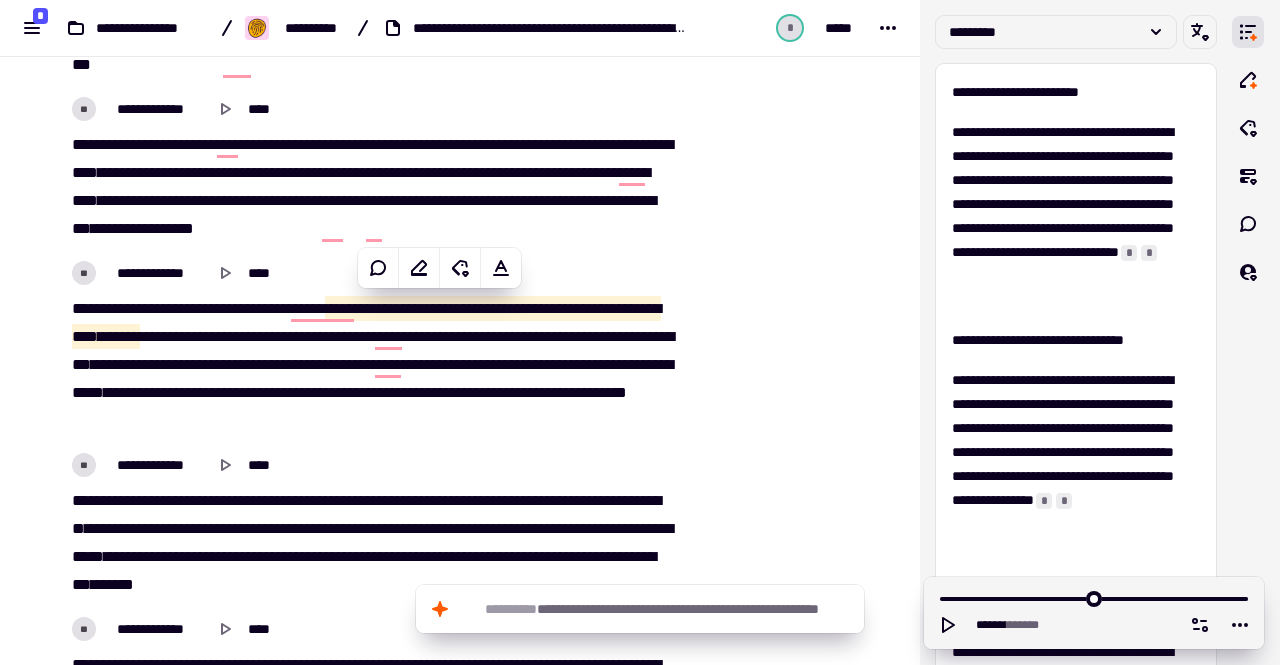 click at bounding box center [794, -37] 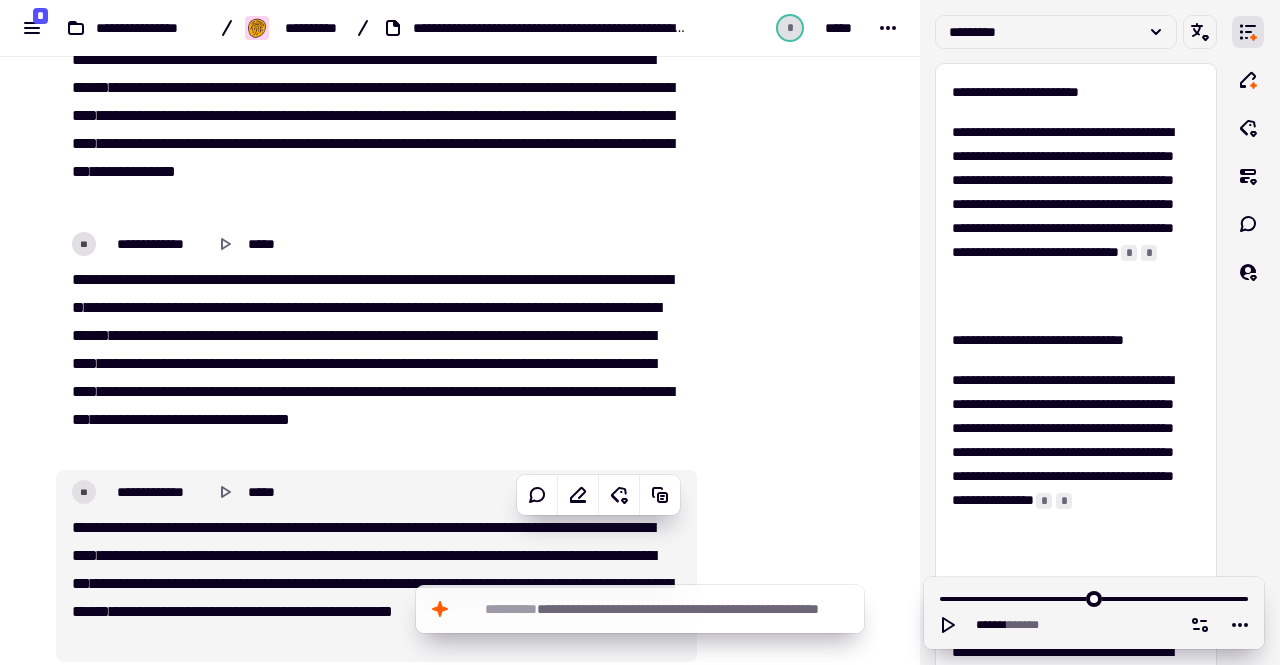 scroll, scrollTop: 6100, scrollLeft: 0, axis: vertical 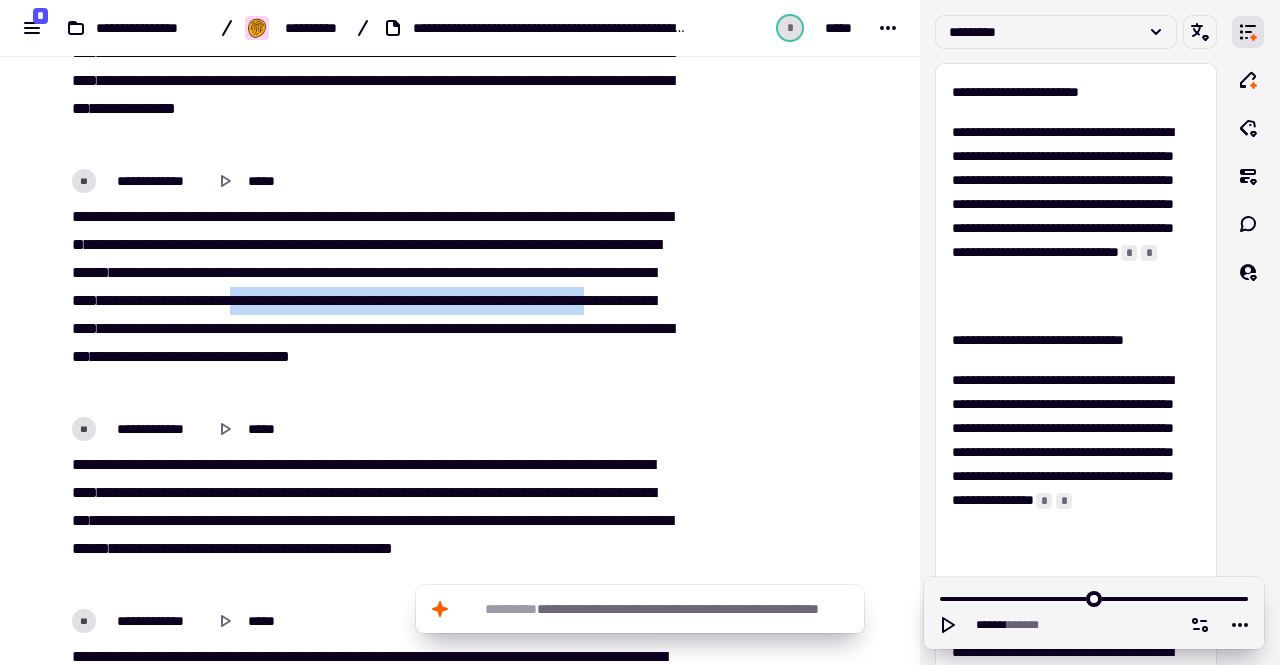 drag, startPoint x: 600, startPoint y: 297, endPoint x: 426, endPoint y: 331, distance: 177.29073 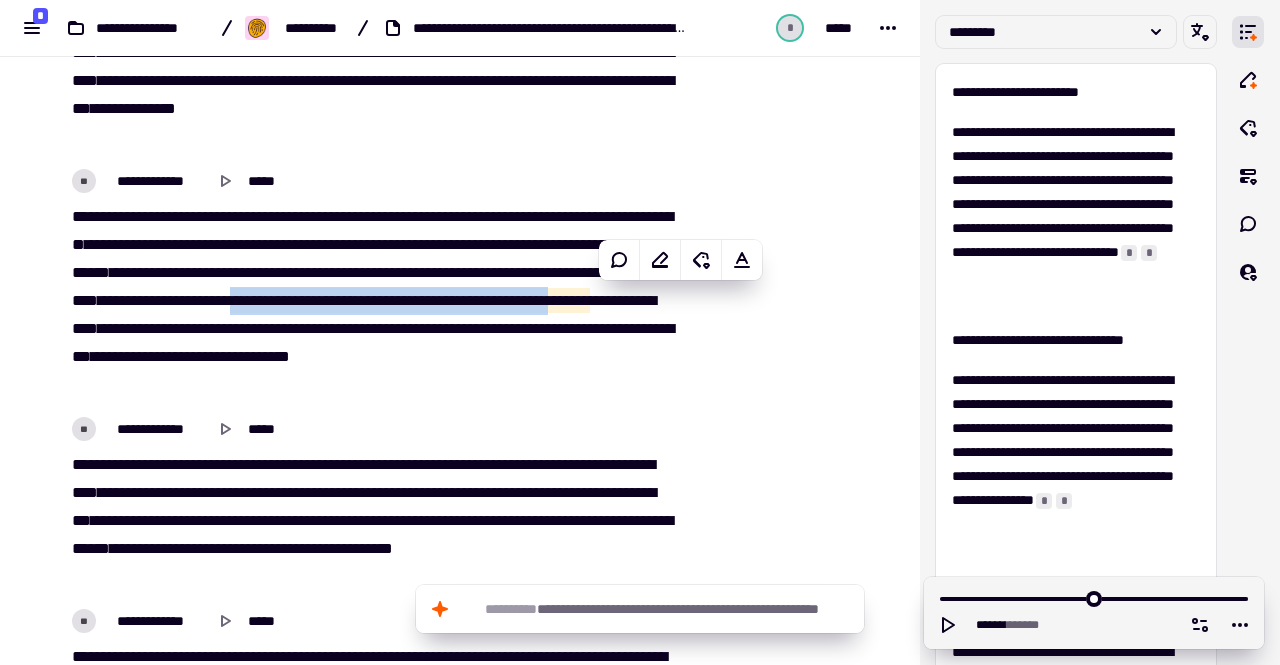 copy on "**********" 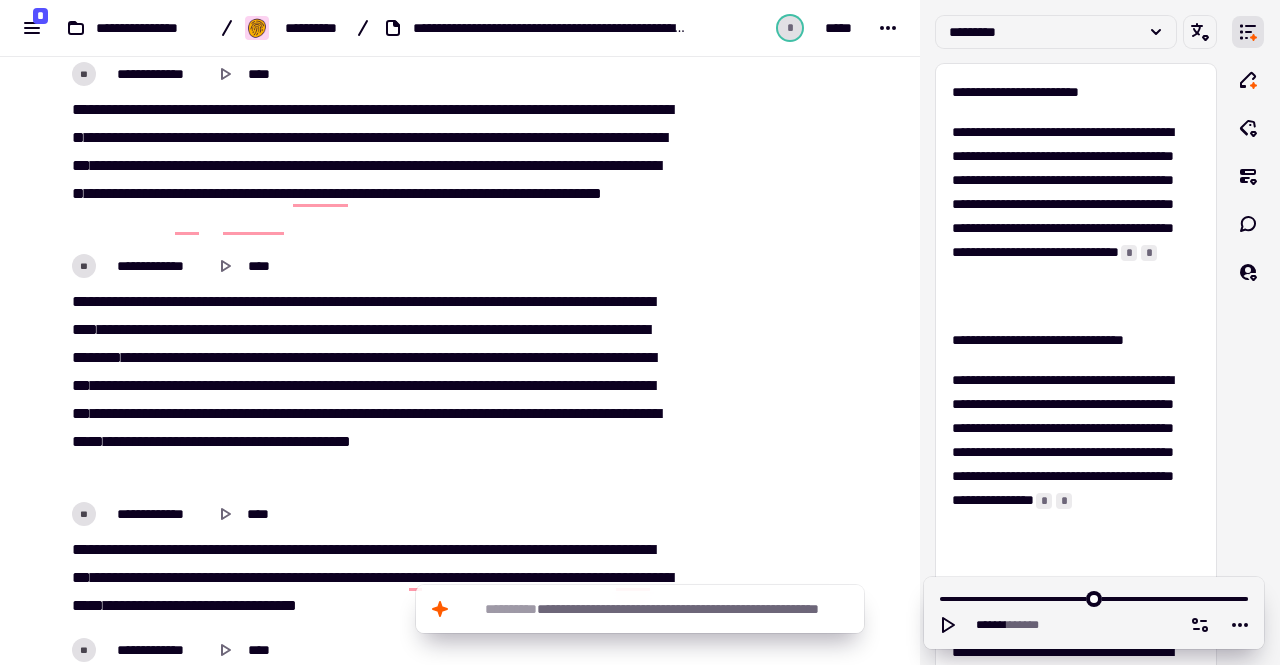 scroll, scrollTop: 4834, scrollLeft: 0, axis: vertical 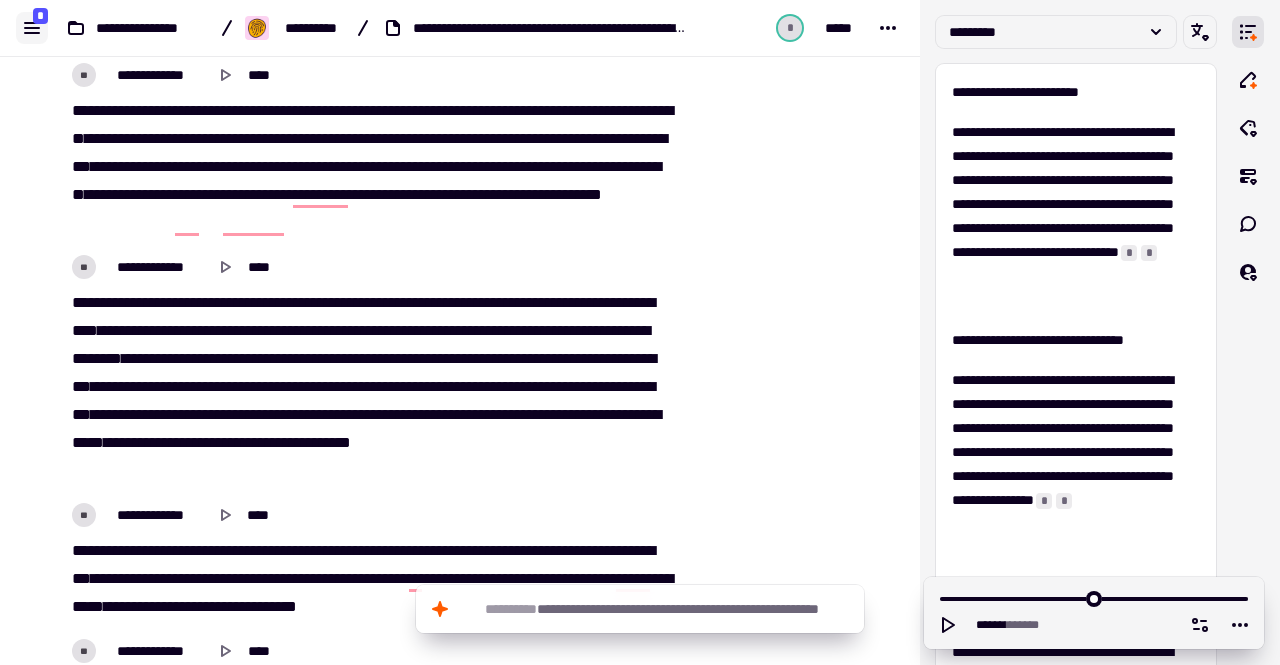 click 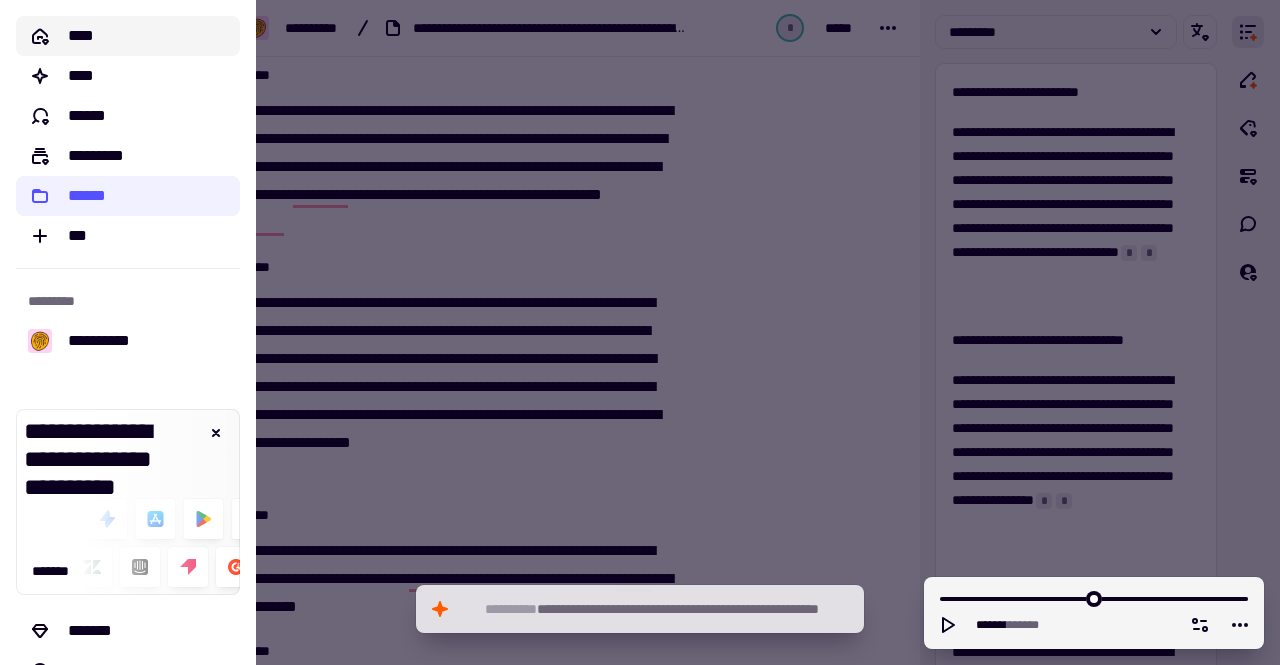 click on "****" 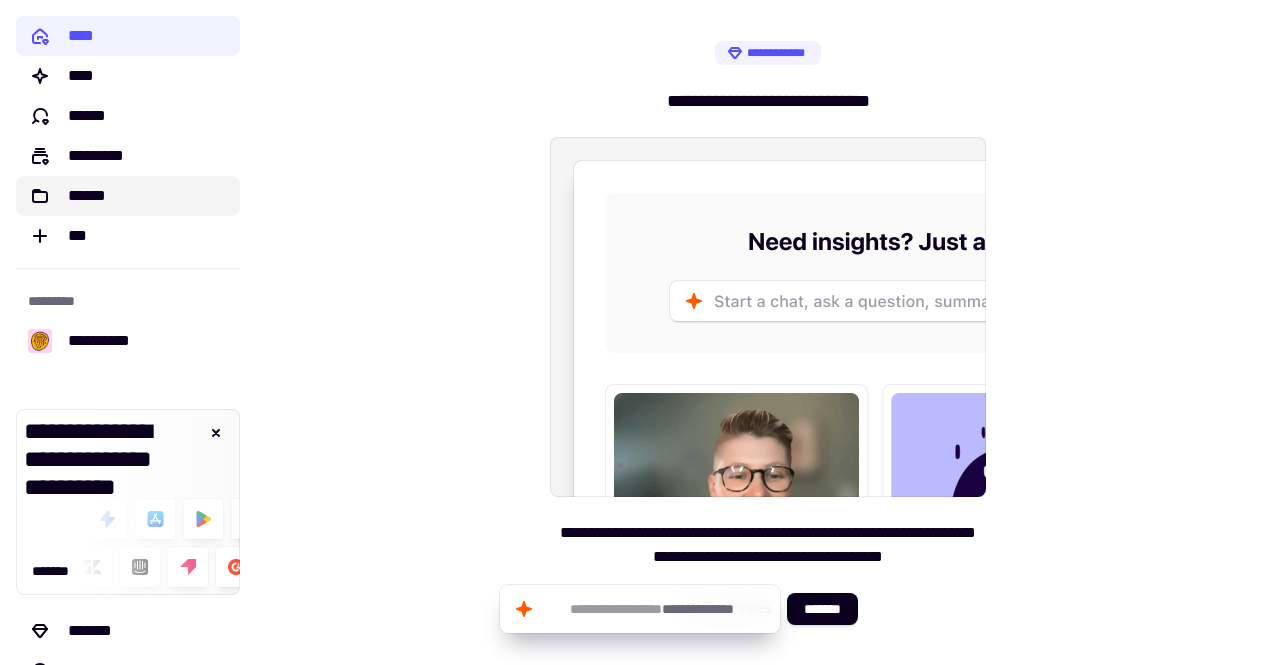 click on "******" 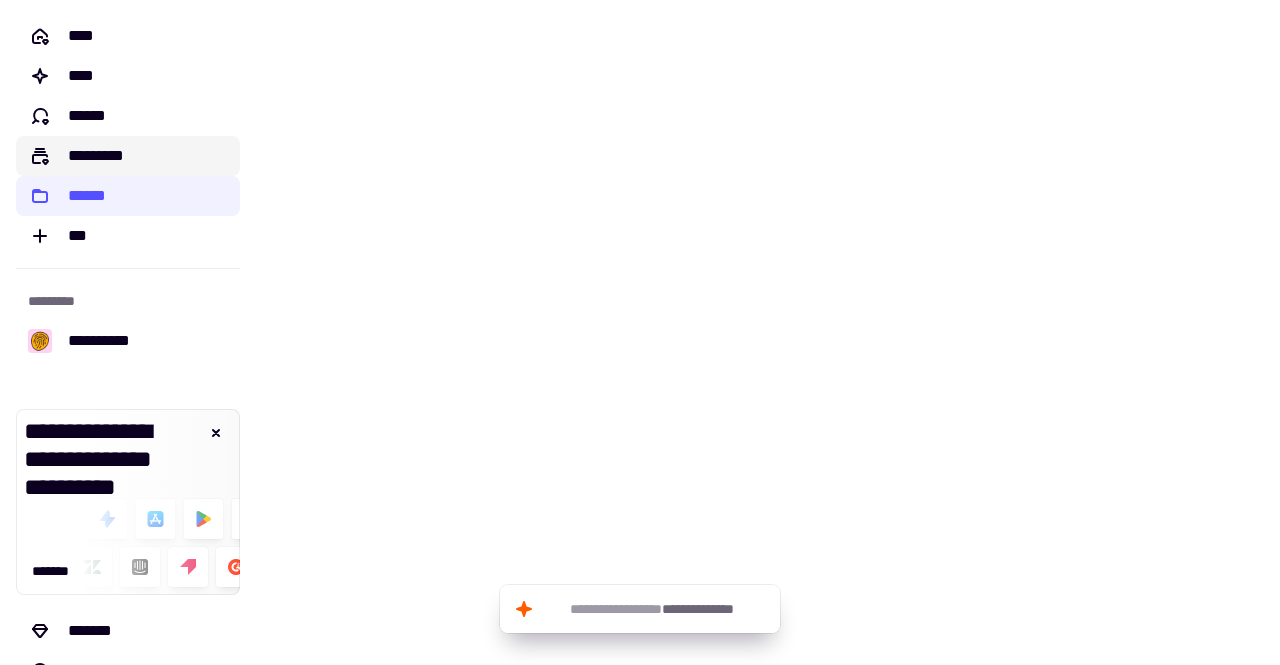 click on "*********" 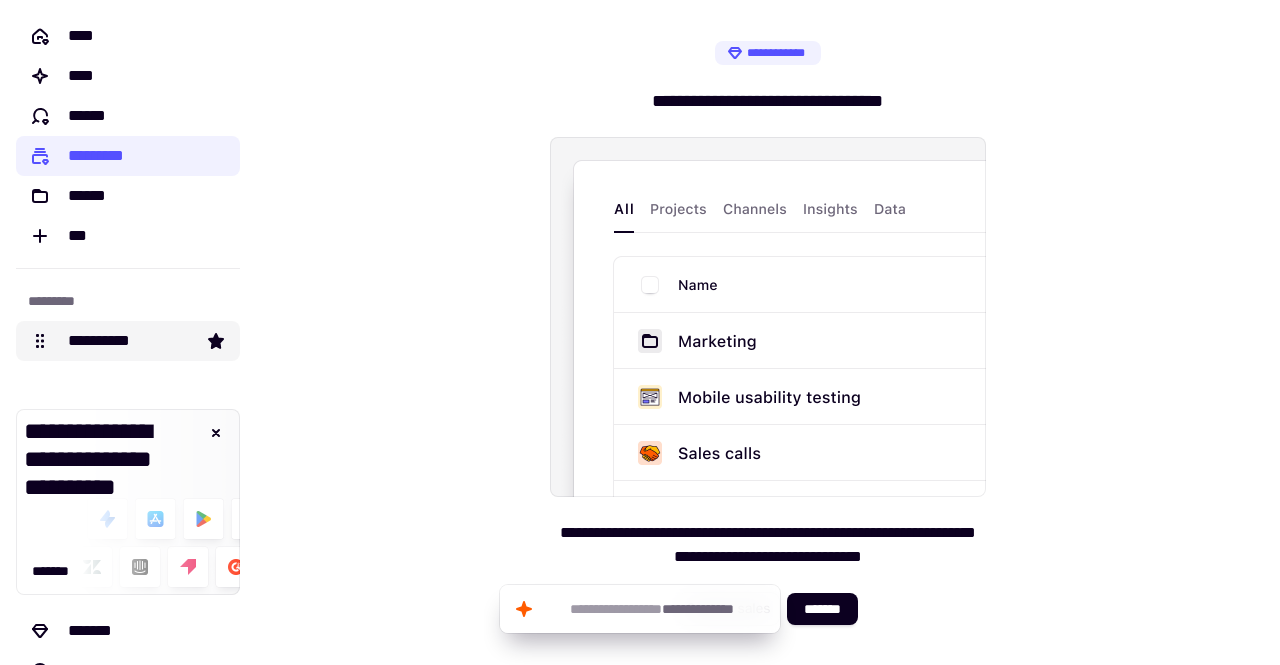click on "**********" 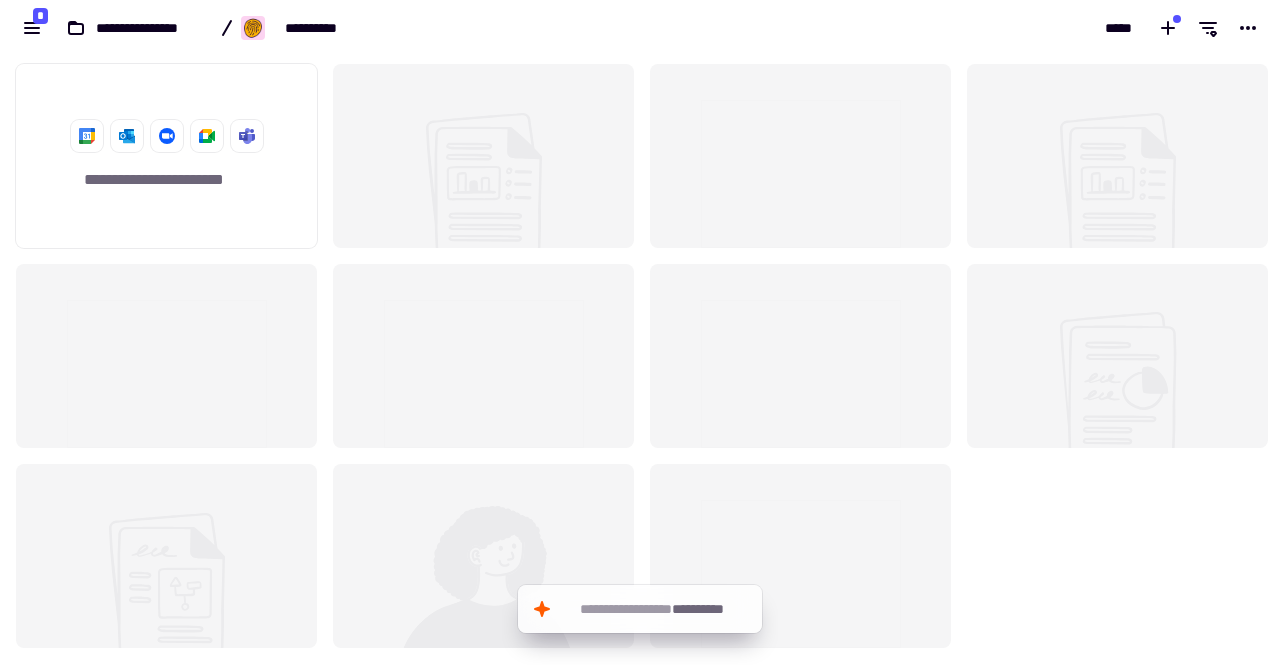 scroll, scrollTop: 16, scrollLeft: 16, axis: both 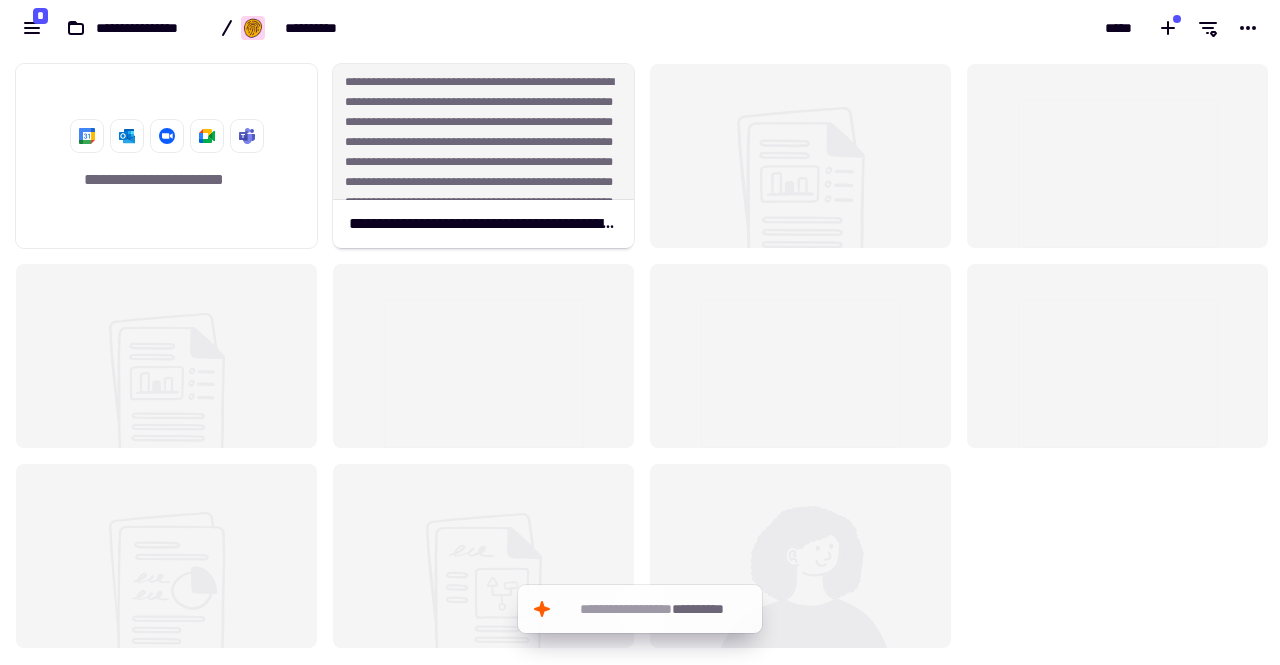 click 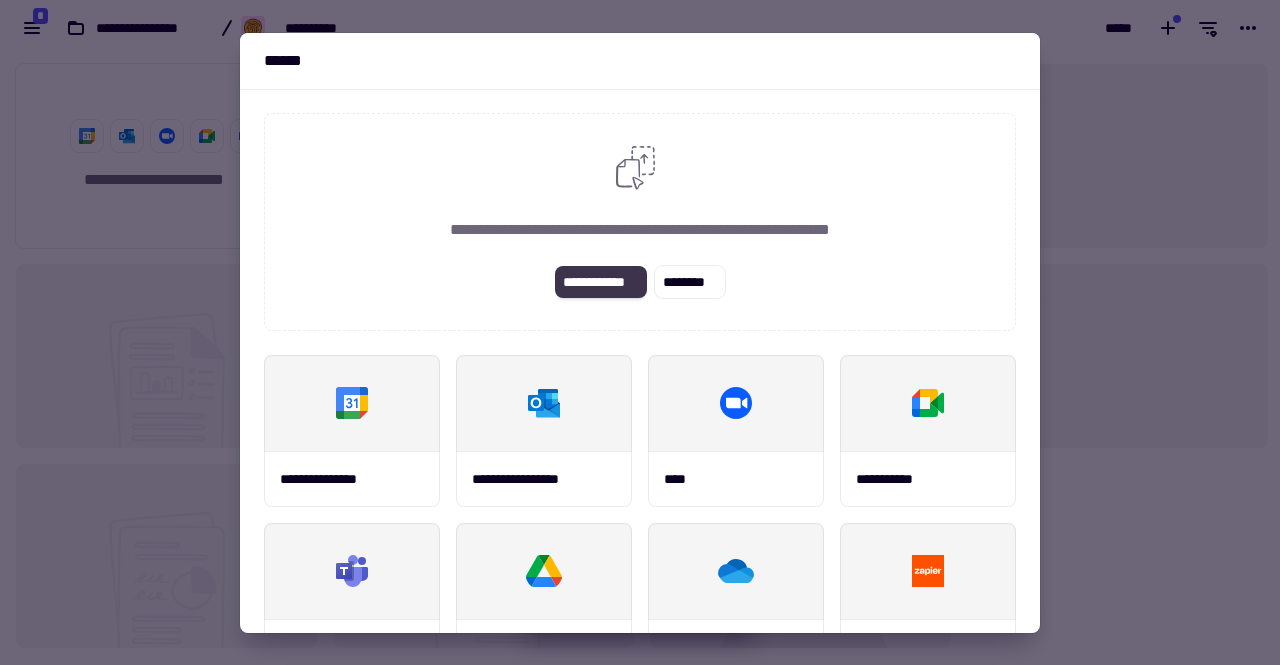 click on "**********" 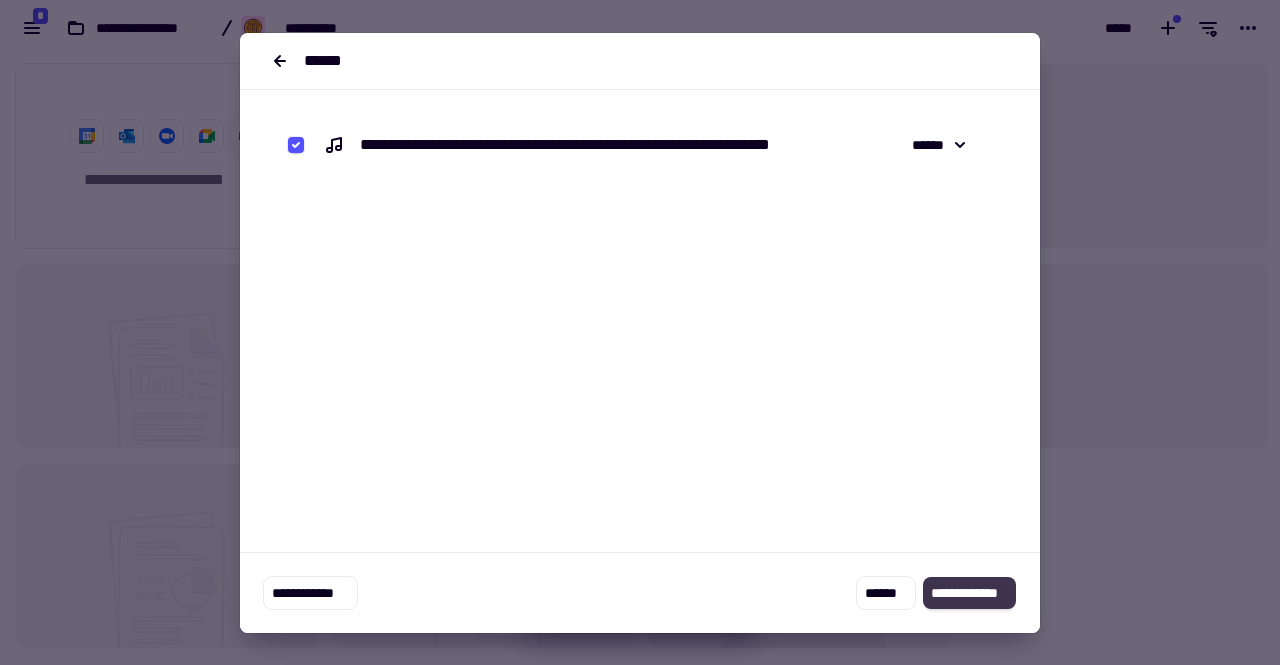 click on "**********" 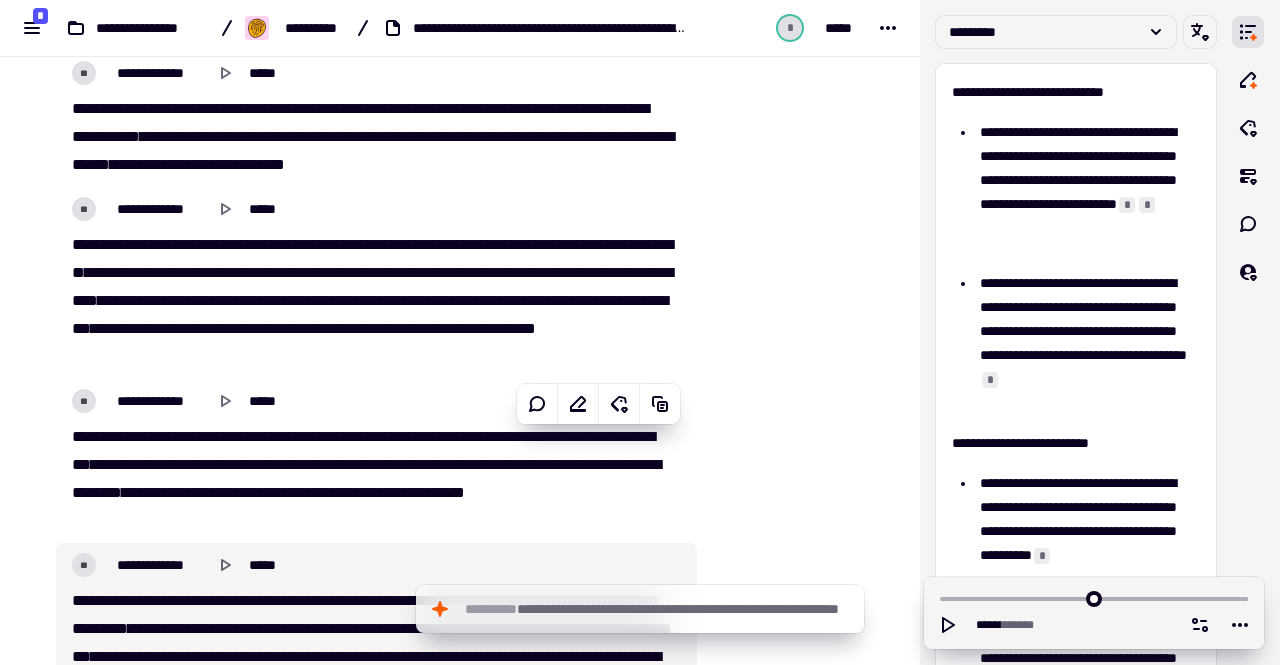 scroll, scrollTop: 7100, scrollLeft: 0, axis: vertical 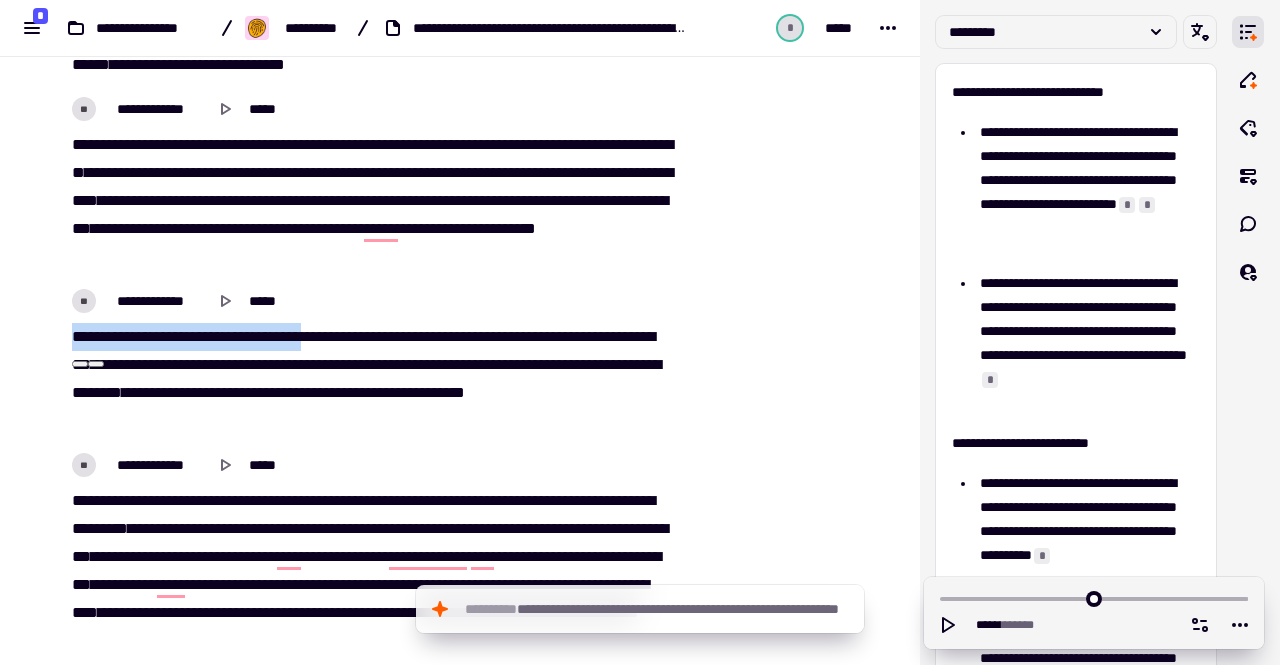 drag, startPoint x: 73, startPoint y: 337, endPoint x: 326, endPoint y: 332, distance: 253.04941 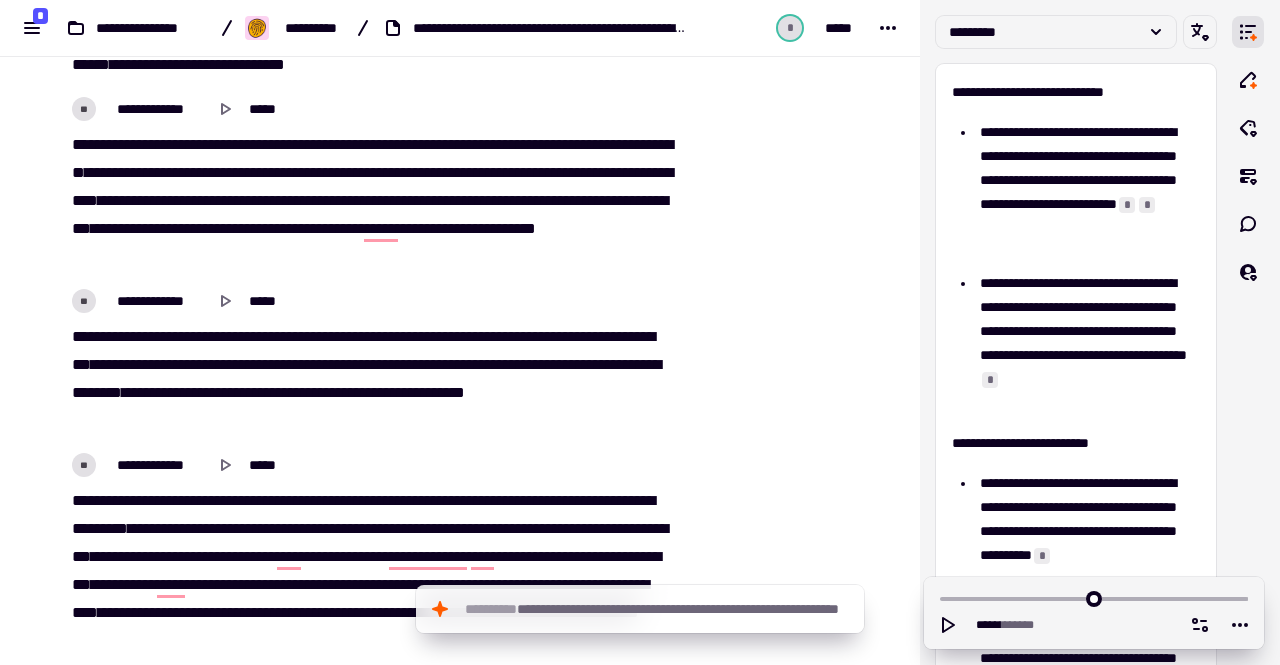 click on "*****   ****   **   *****   *****   ****   **   *****   ***   **   ******   ****   **   ****   *****   ***   *****   ***   ***   *****   ***   **   *****   *   ****   **   ****   **   ******   *****   ***   ***   *****   ****   ****   *****   *   ****   ***   *******   ****   ********   ***   *****   ********   *   ****   ***   ***   ***   *******   *********" 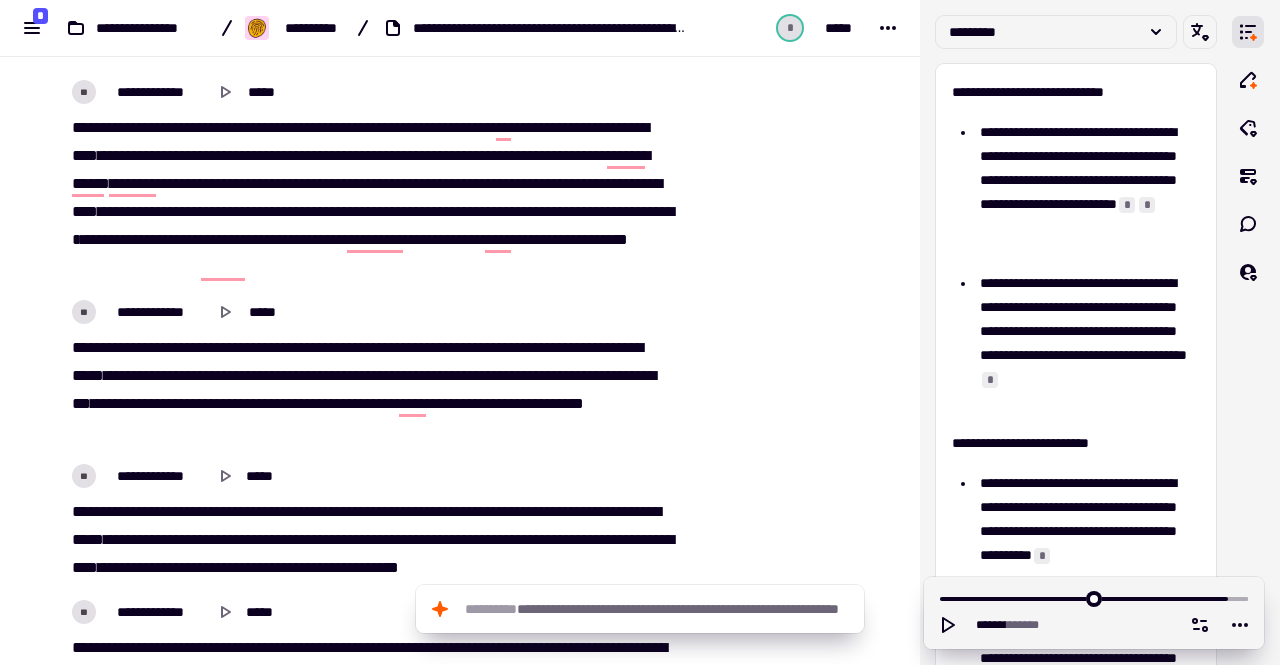 scroll, scrollTop: 5742, scrollLeft: 0, axis: vertical 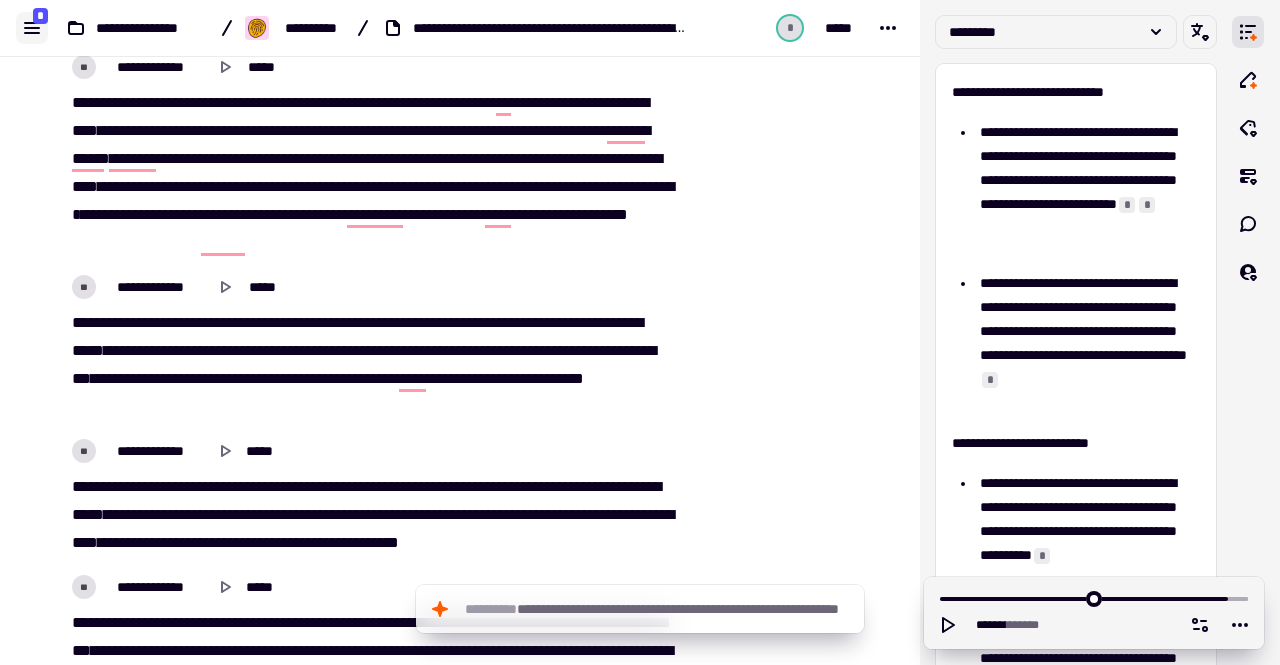 click 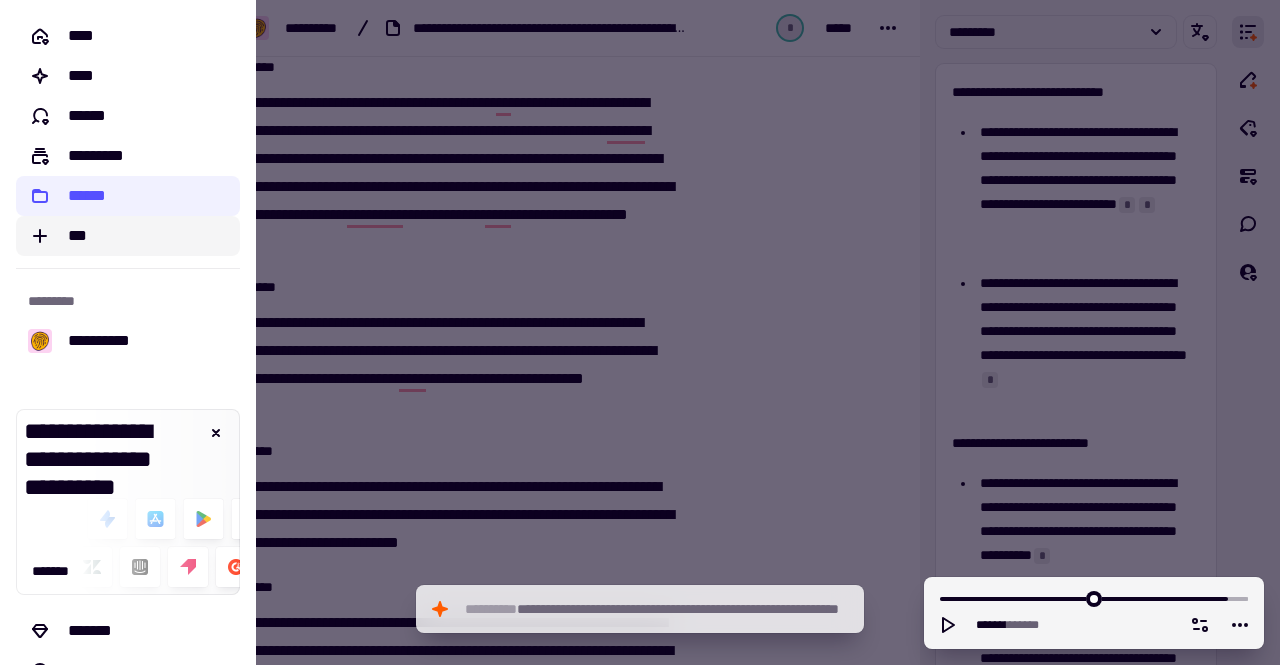 click on "***" 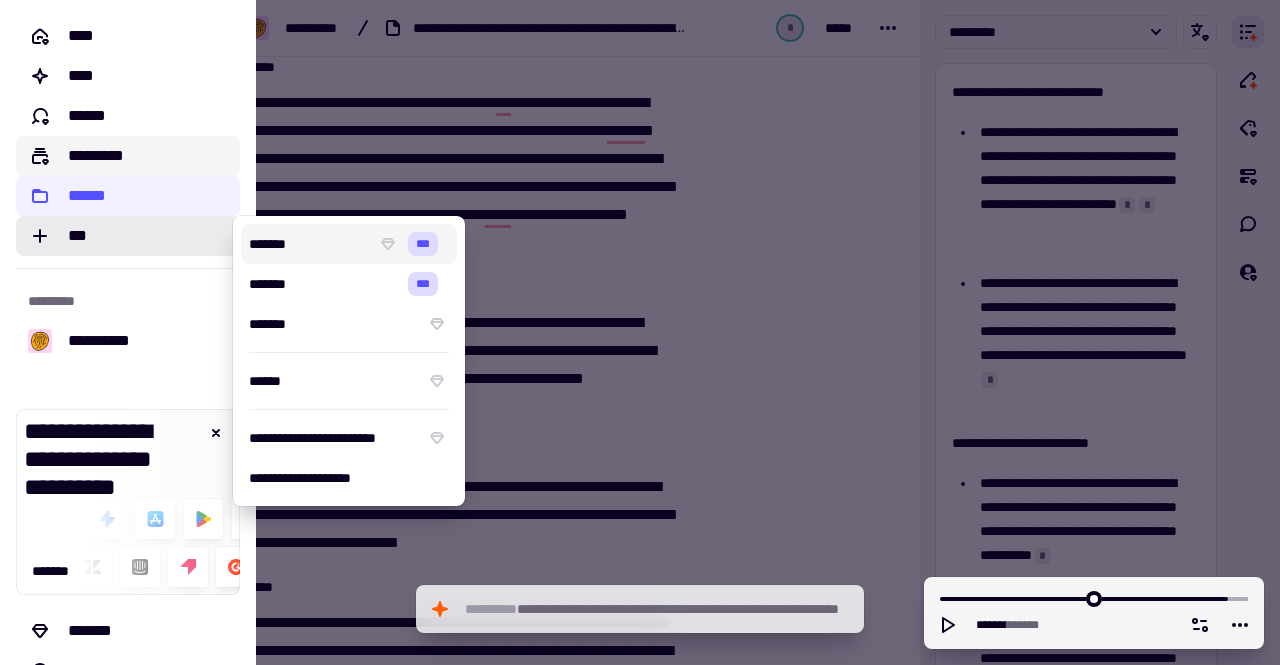 click on "*********" 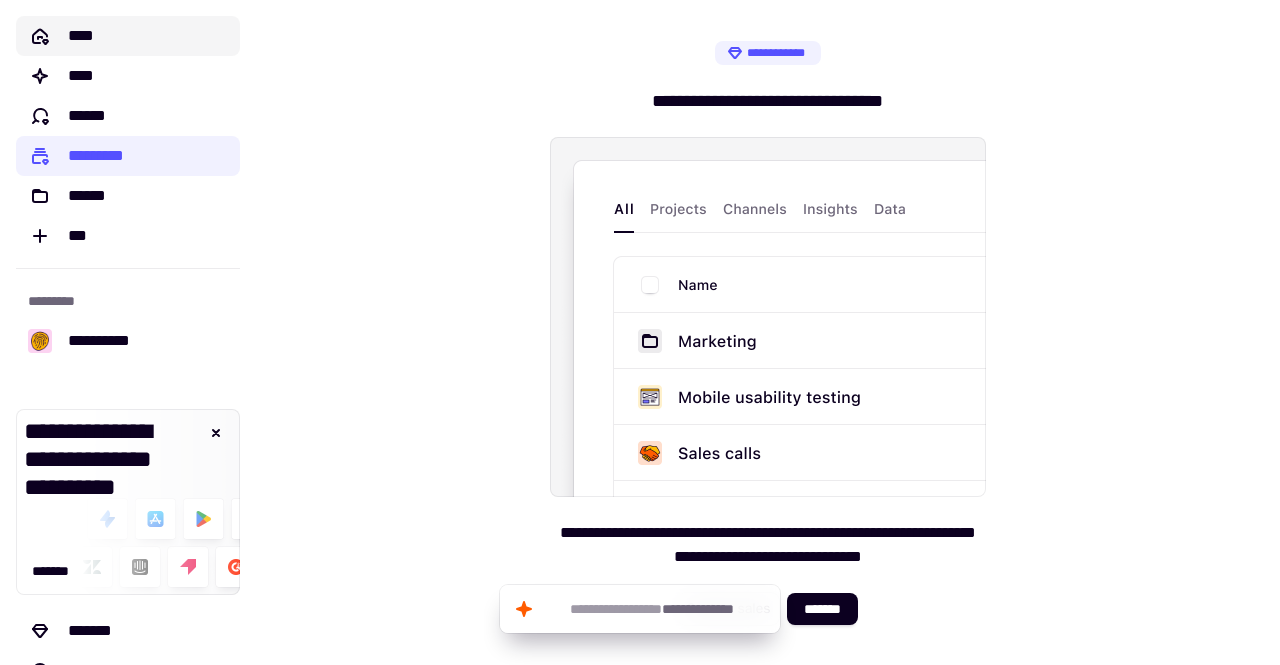 click on "****" 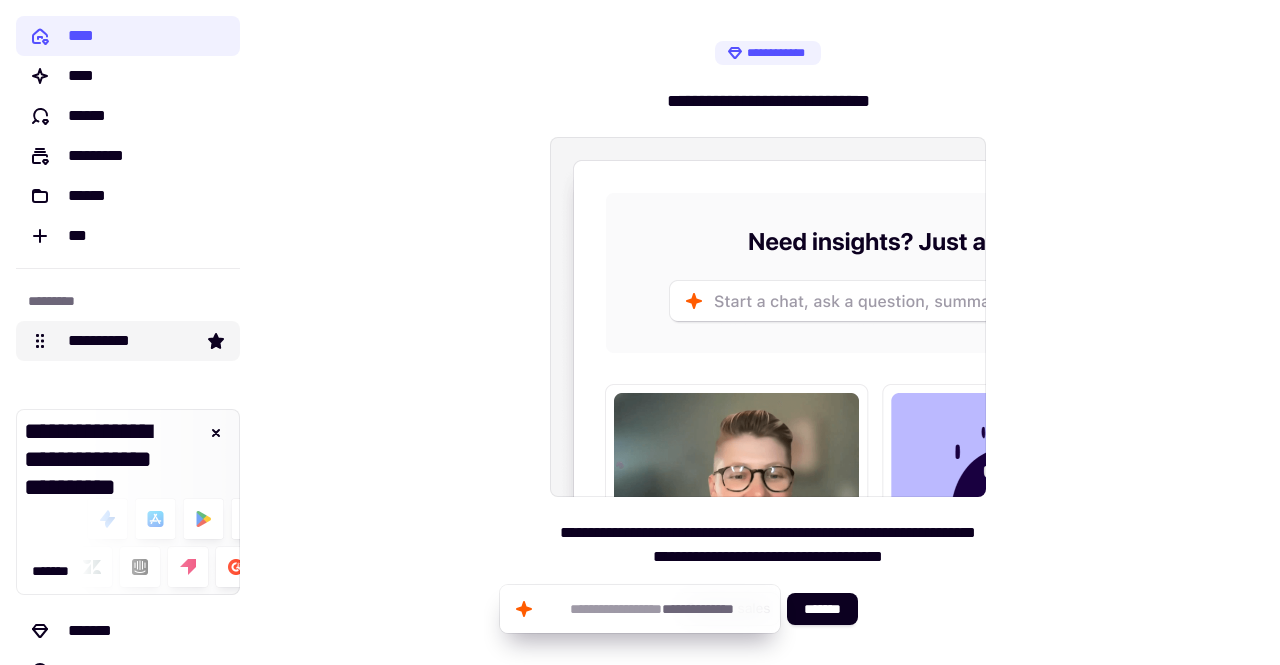 click on "**********" 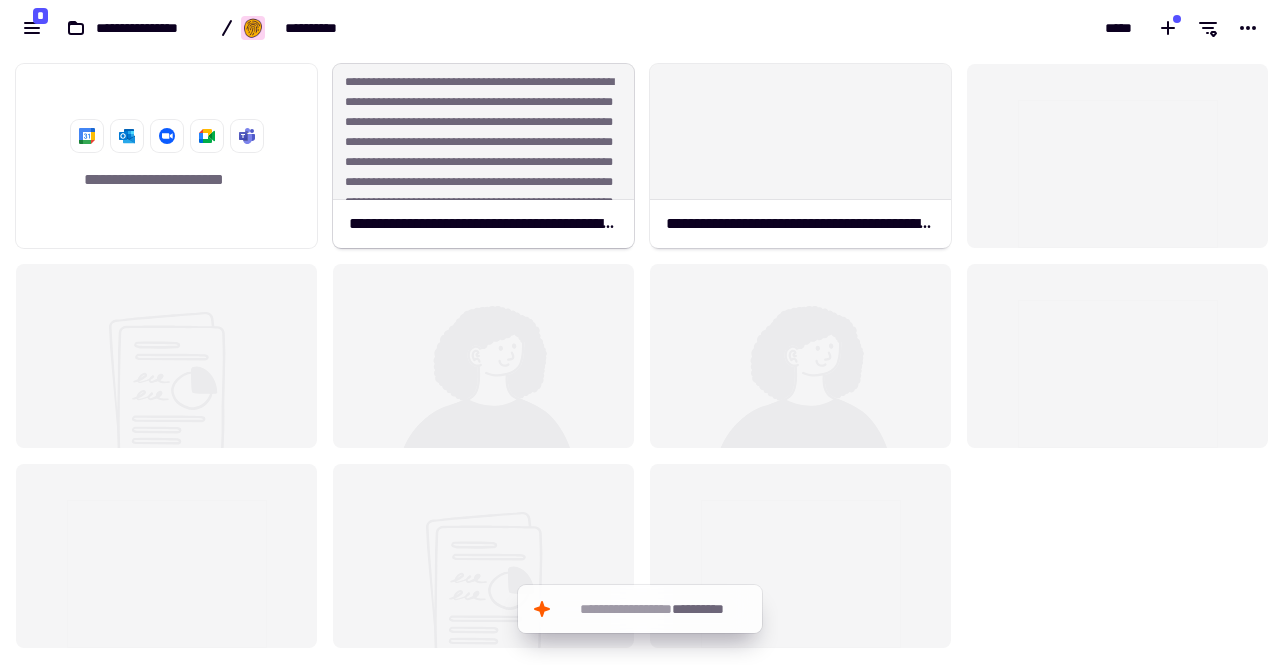 scroll, scrollTop: 16, scrollLeft: 16, axis: both 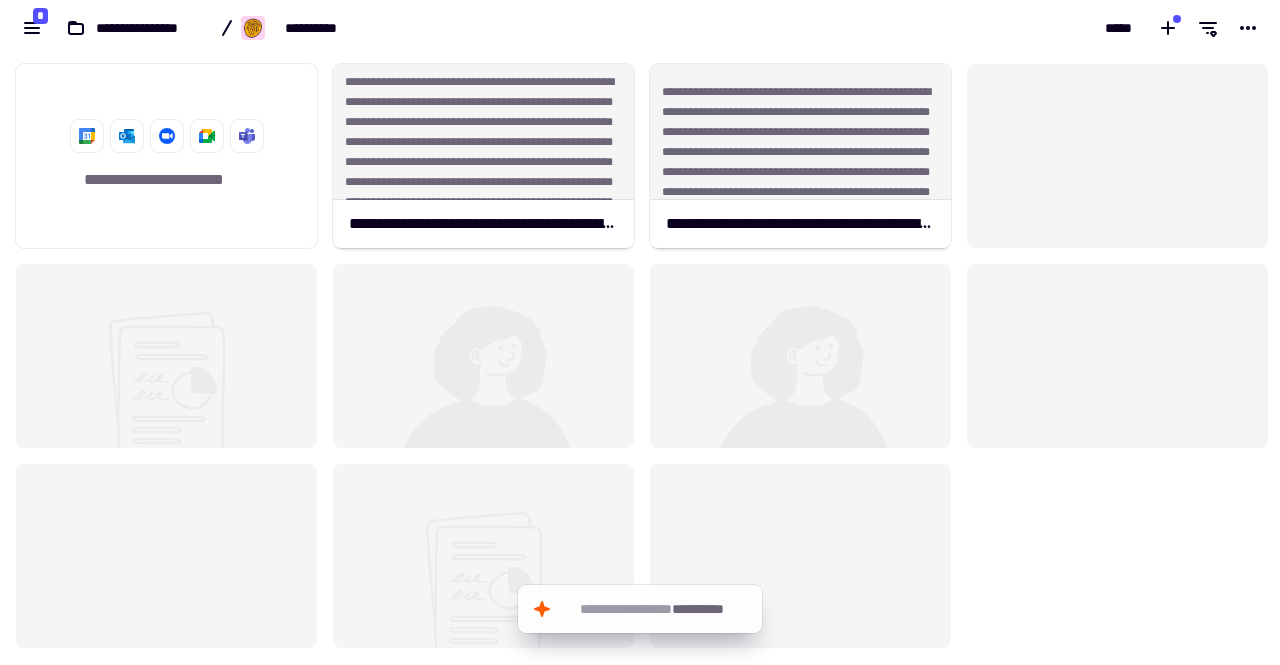 click 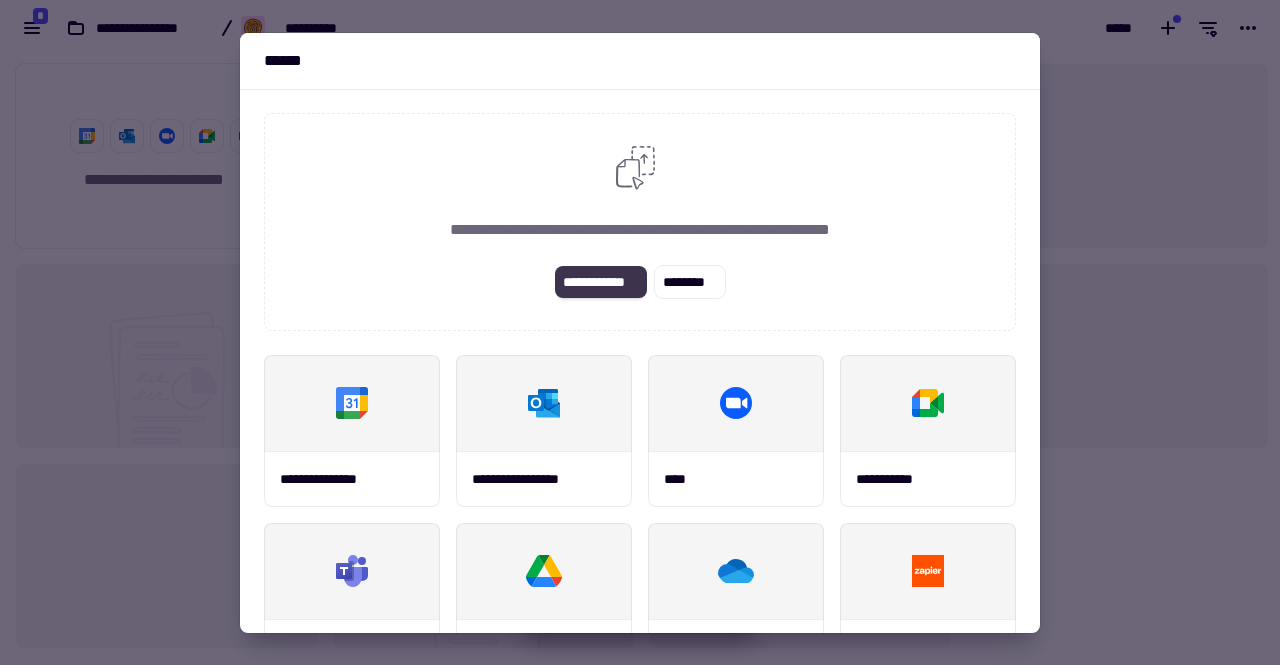 click on "**********" 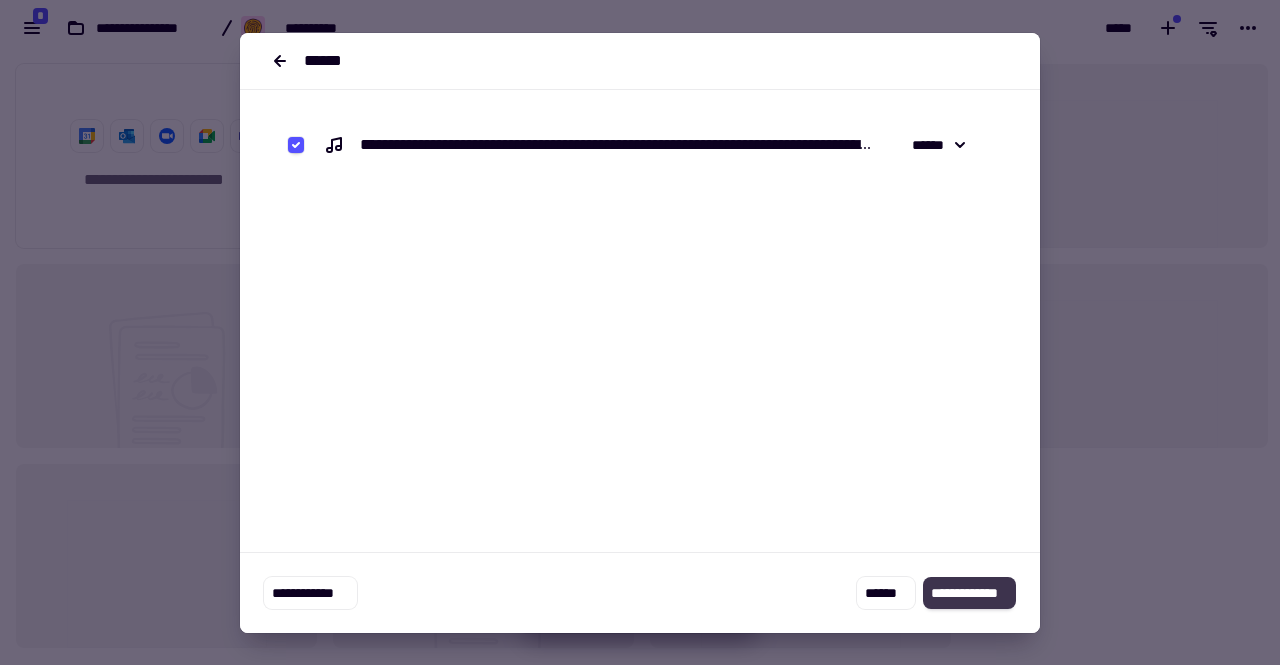 click on "**********" 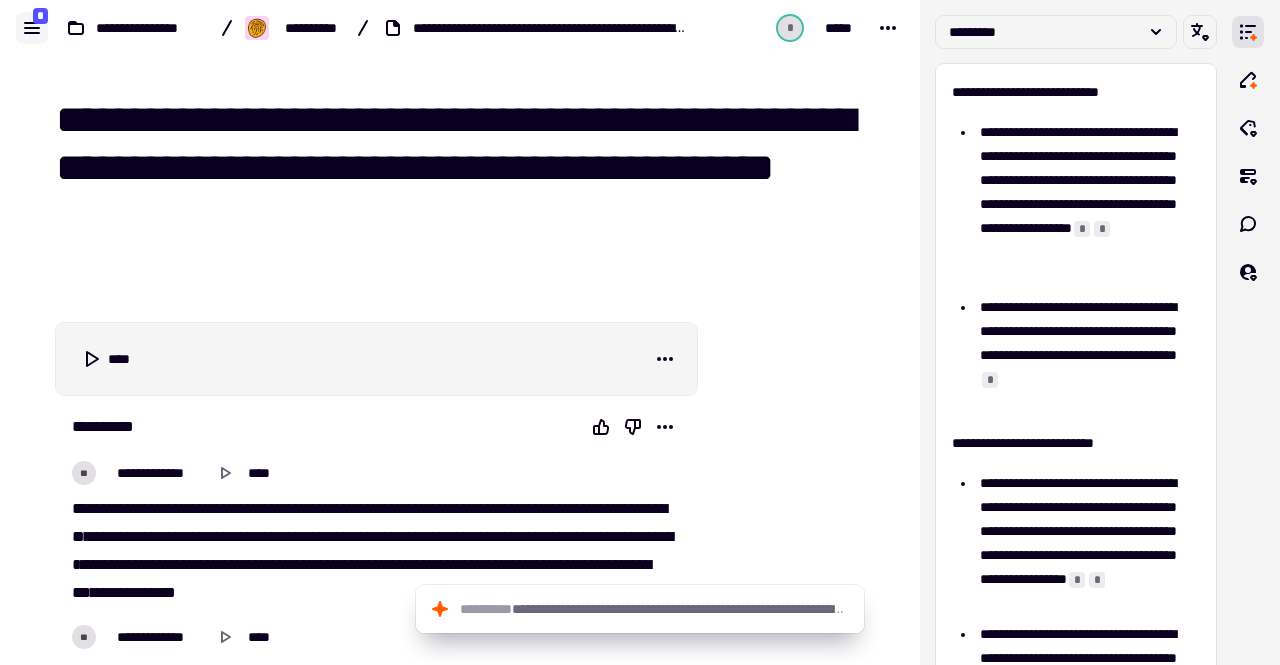 click 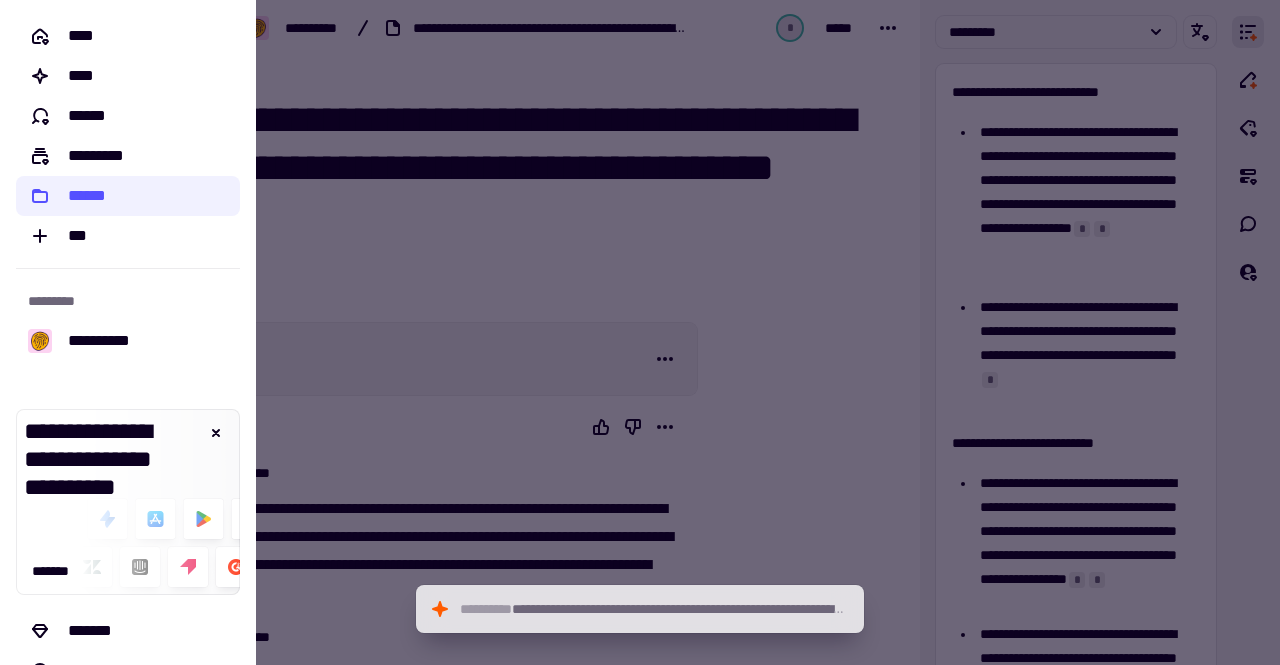 click at bounding box center (640, 332) 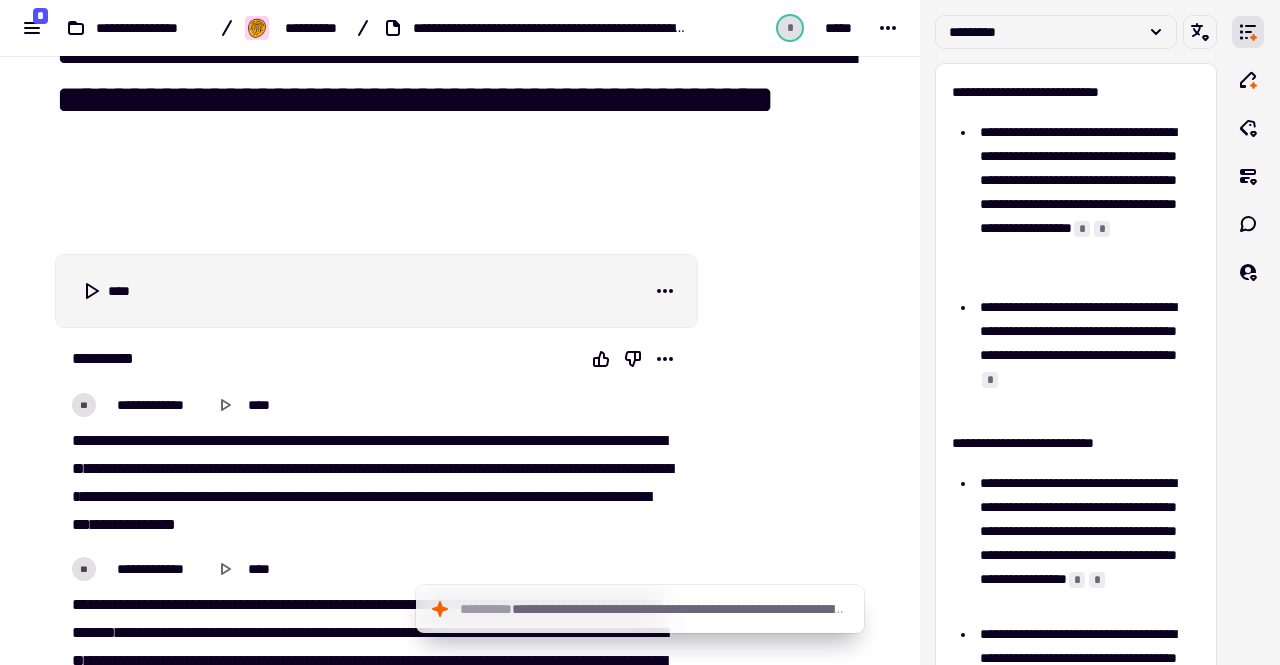 scroll, scrollTop: 100, scrollLeft: 0, axis: vertical 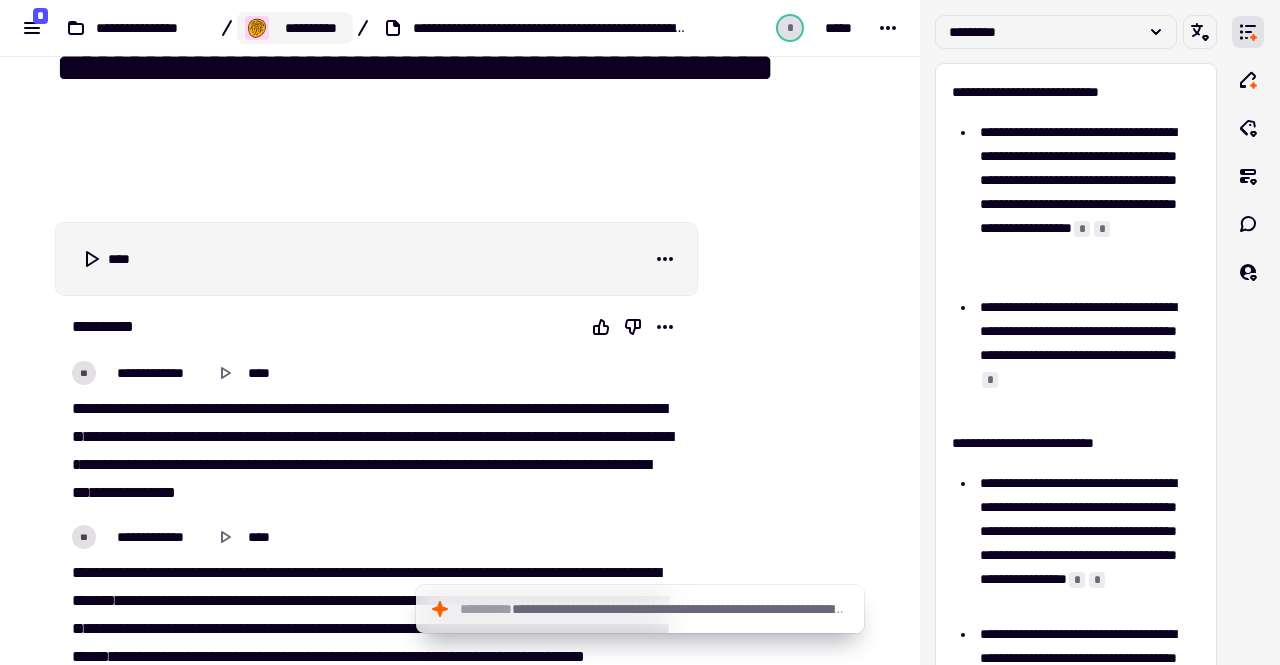 click on "**********" 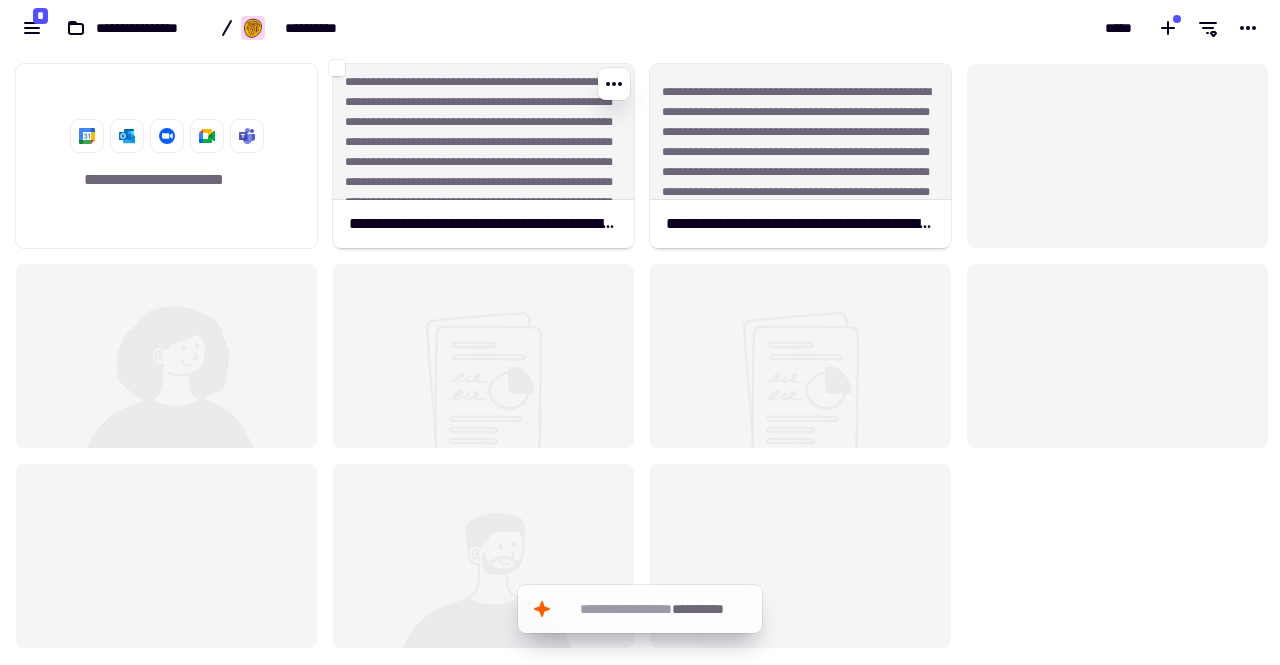 scroll, scrollTop: 16, scrollLeft: 16, axis: both 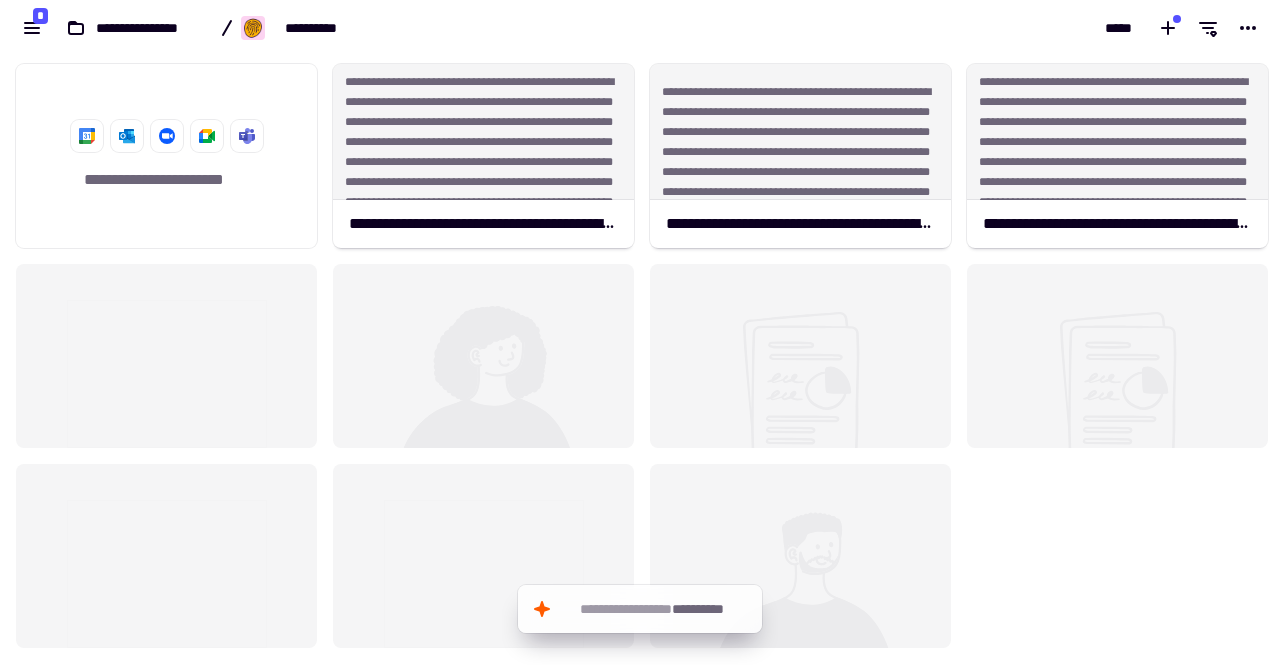 click on "**********" 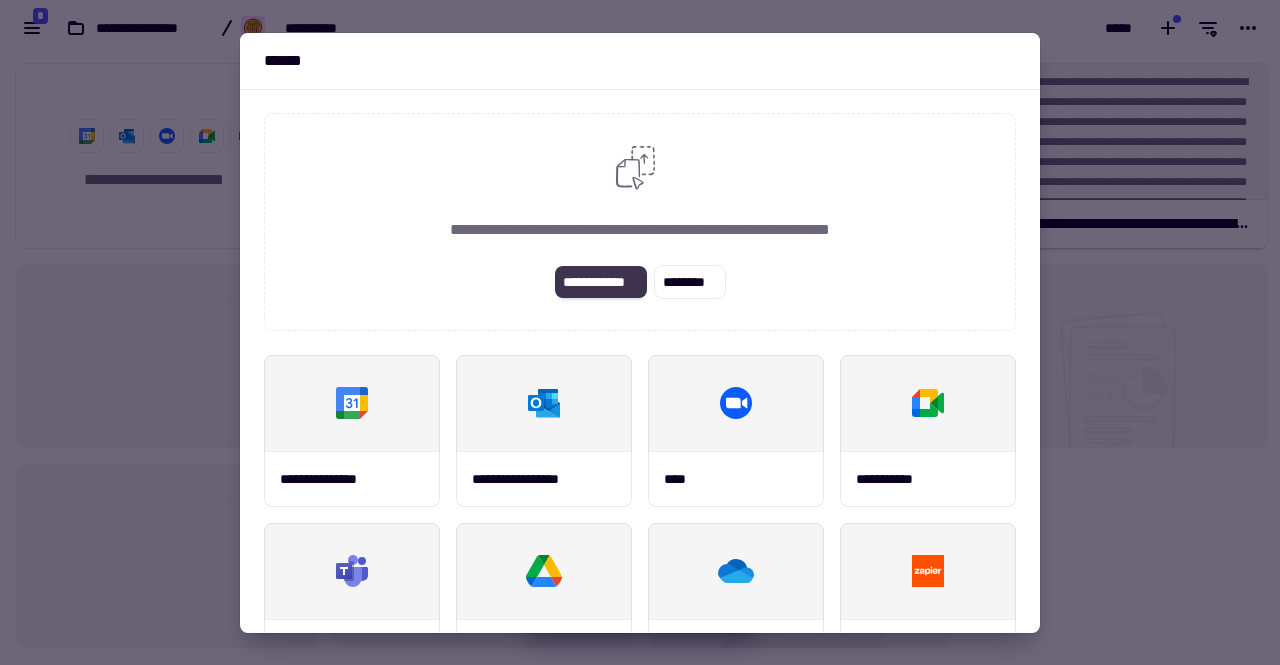 click on "**********" 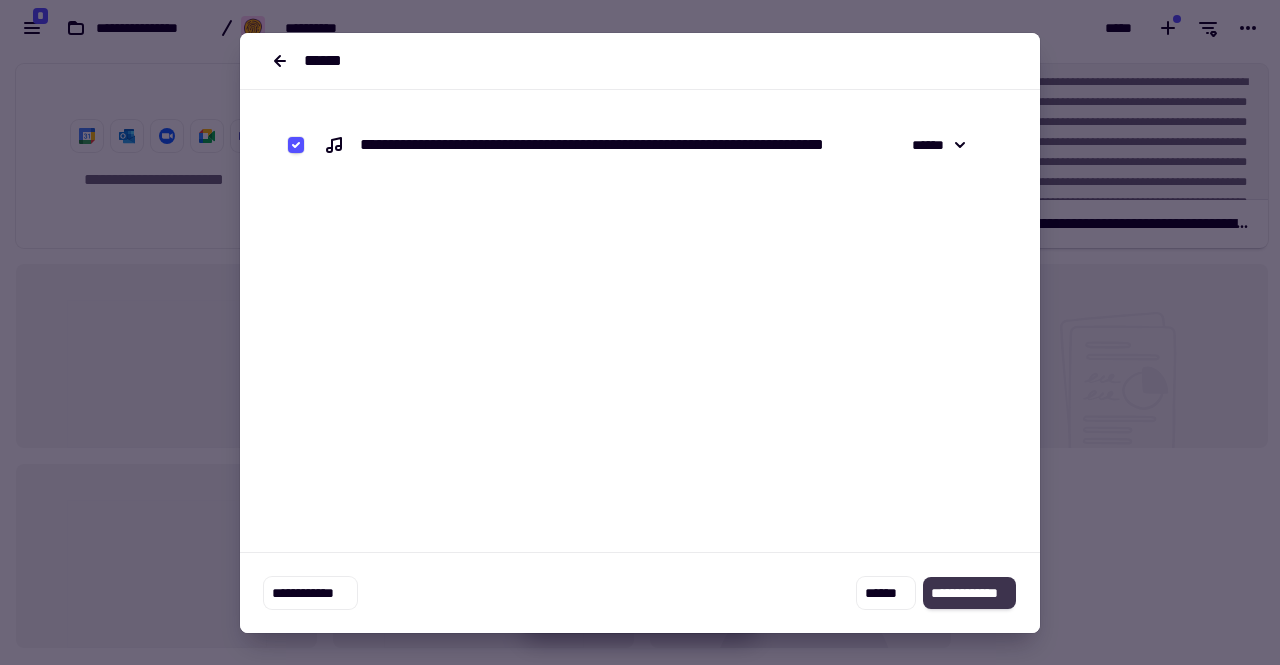 click on "**********" 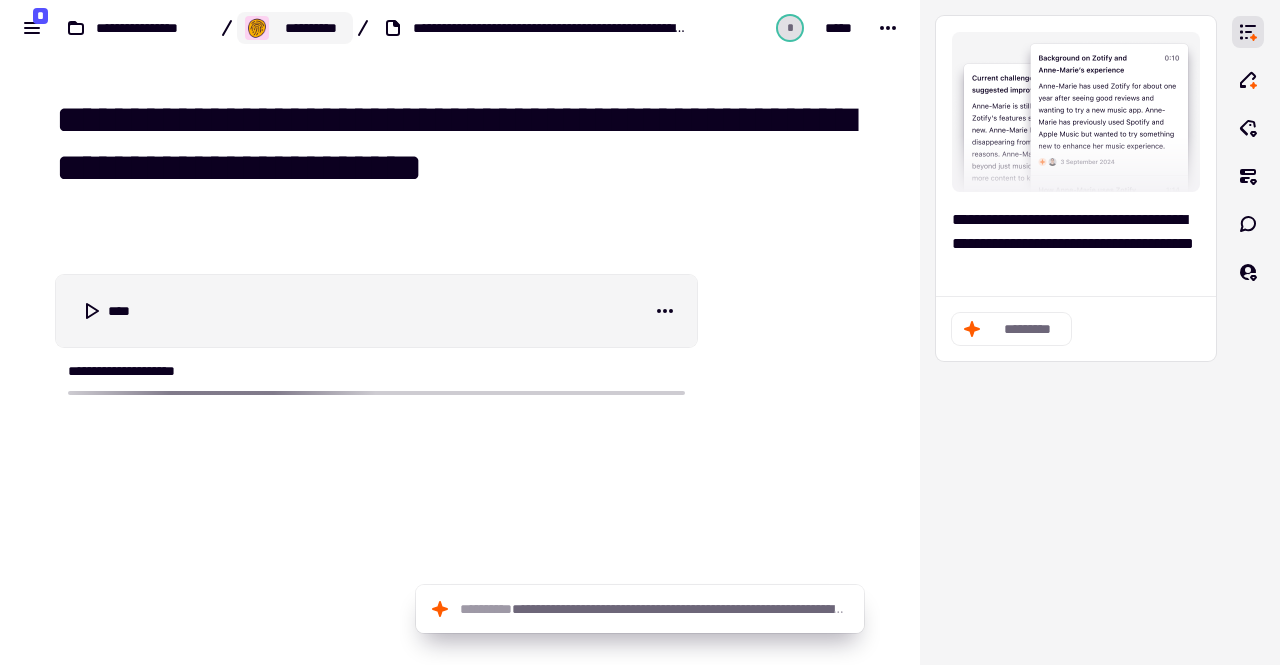 click 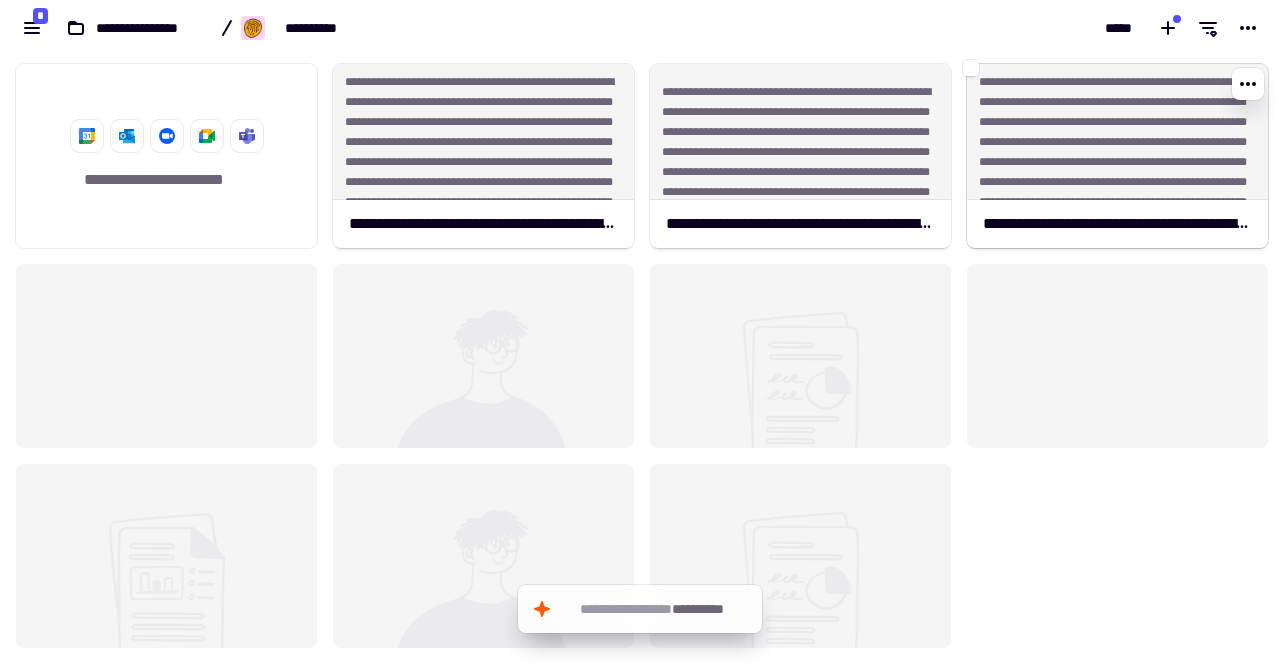 scroll, scrollTop: 16, scrollLeft: 16, axis: both 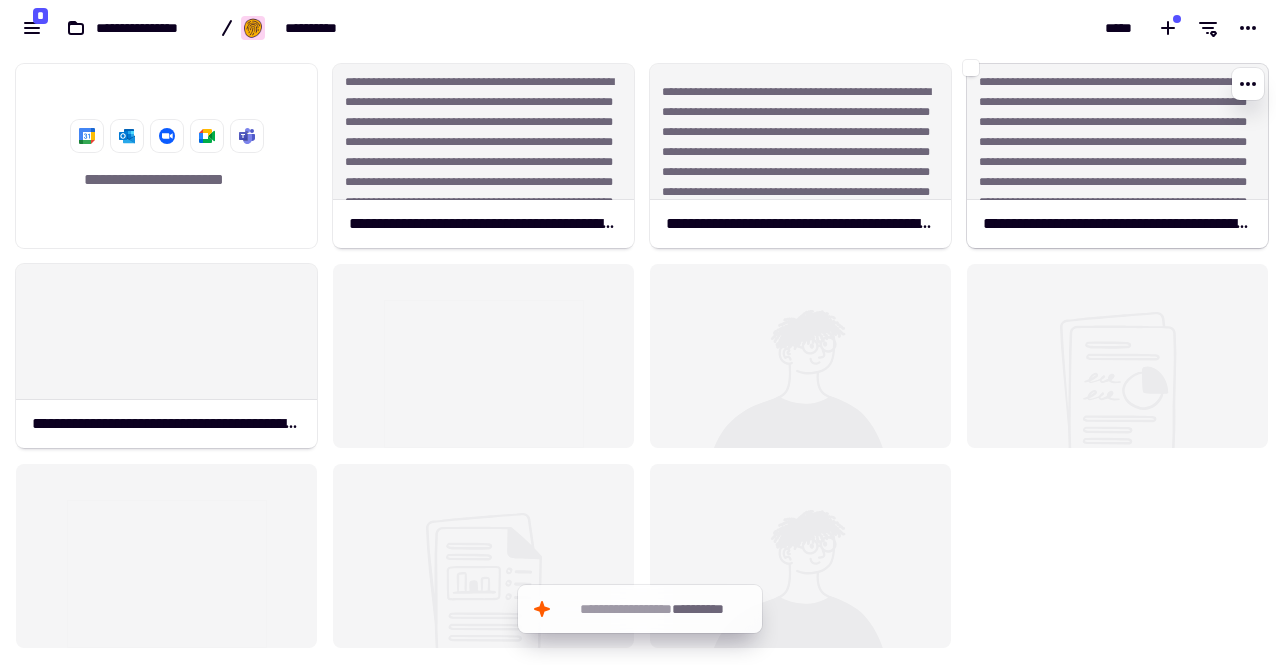 click on "**********" 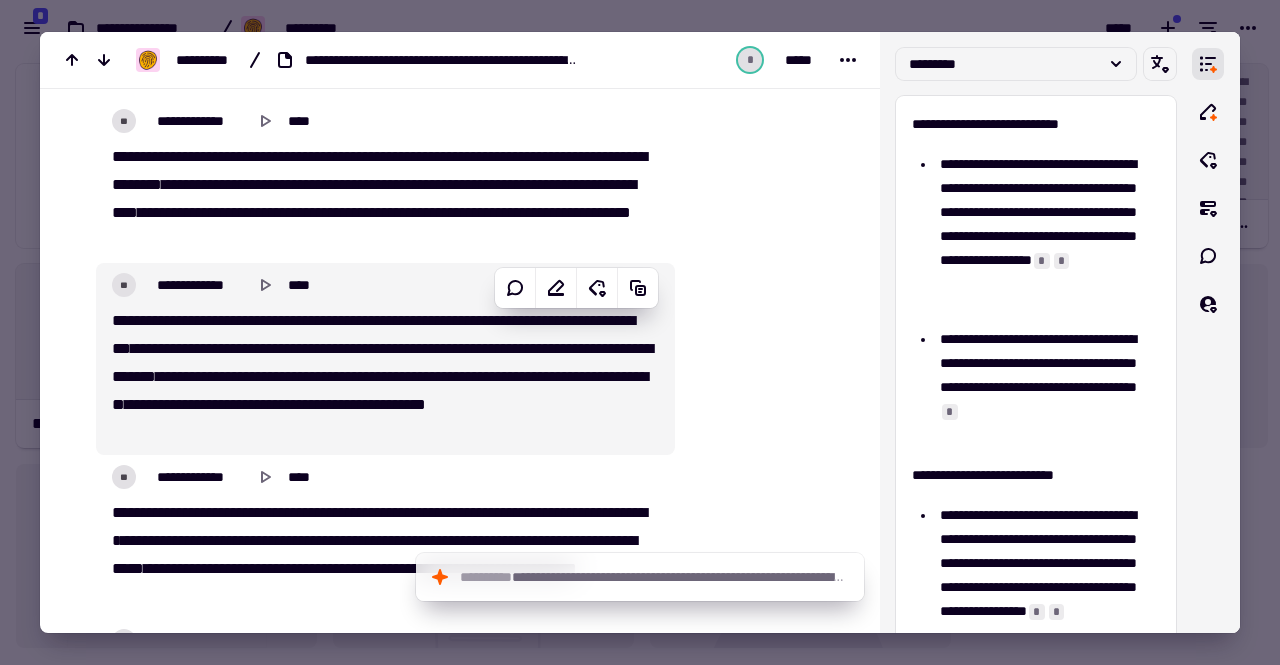 scroll, scrollTop: 1900, scrollLeft: 0, axis: vertical 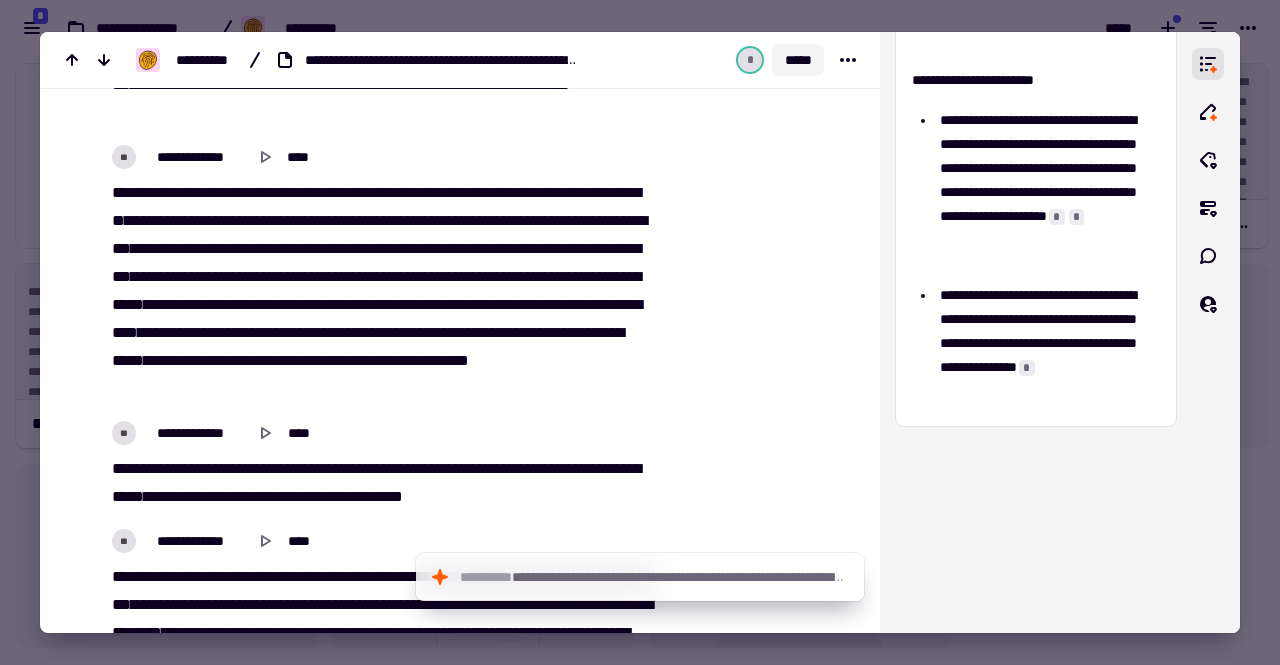 click on "*****" 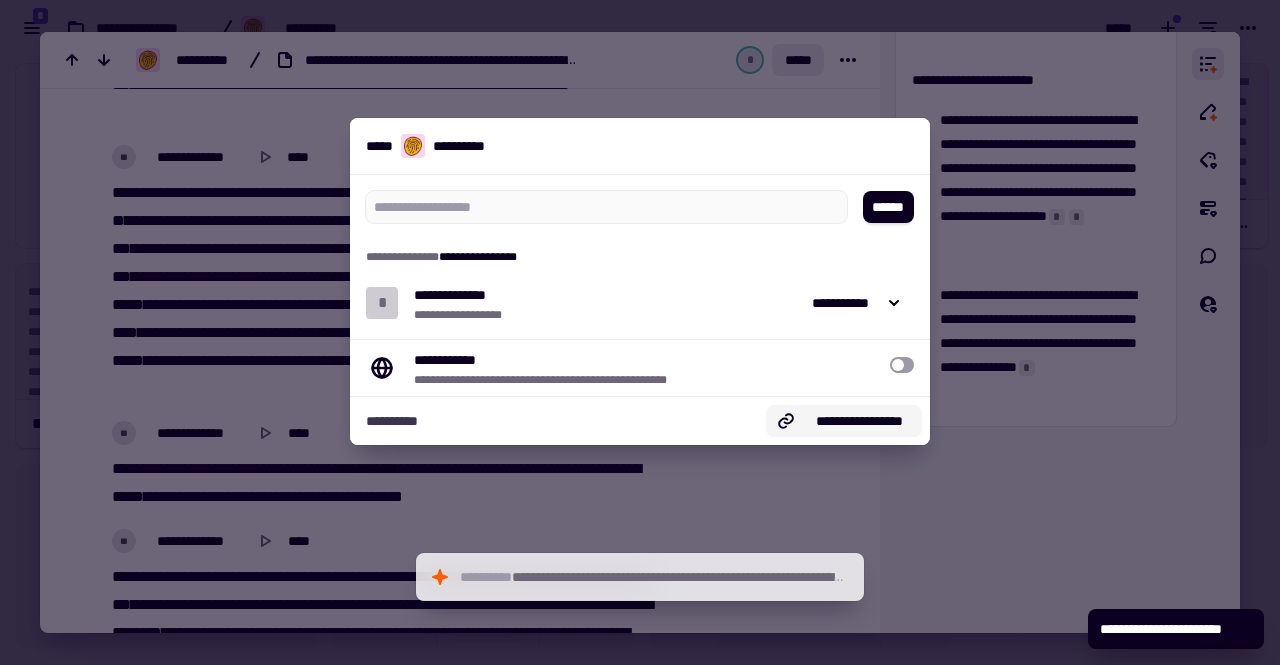 click on "**********" 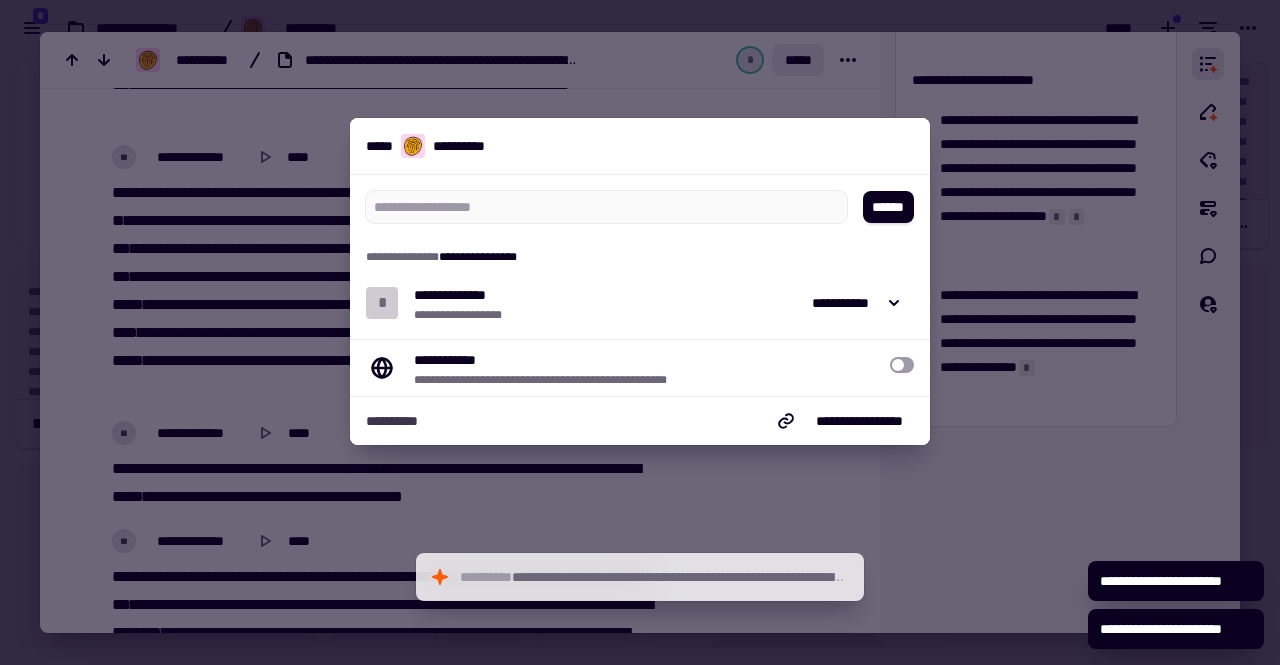 click at bounding box center (640, 332) 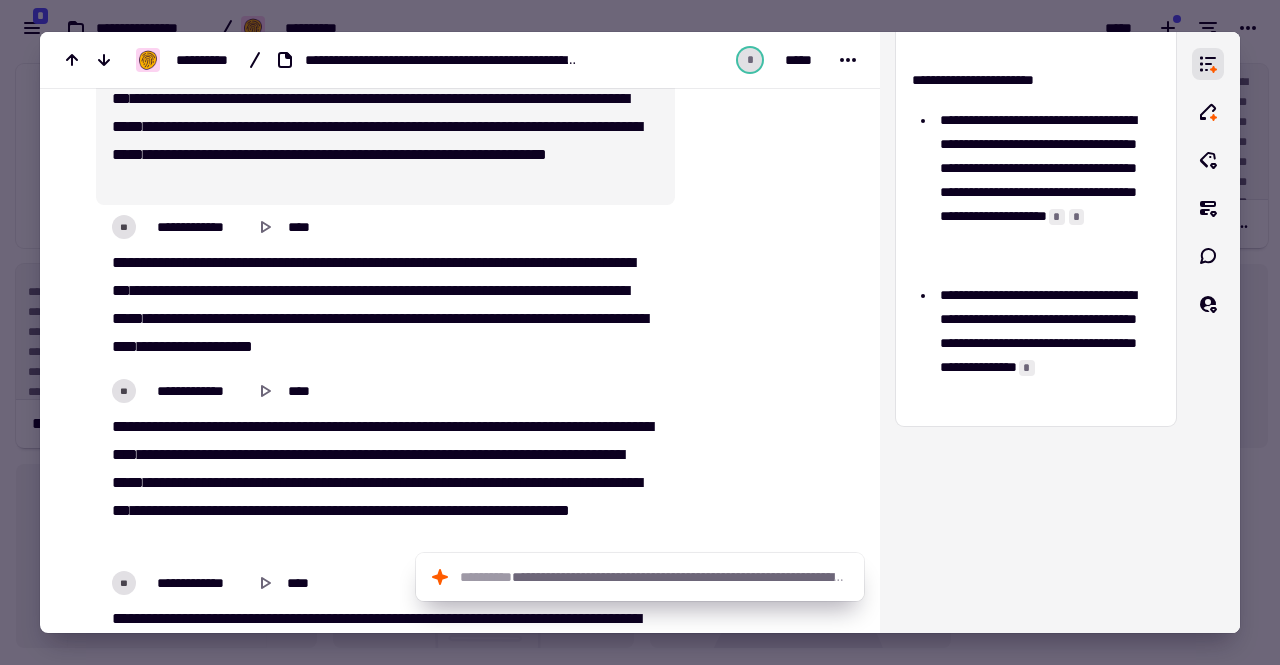 scroll, scrollTop: 4300, scrollLeft: 0, axis: vertical 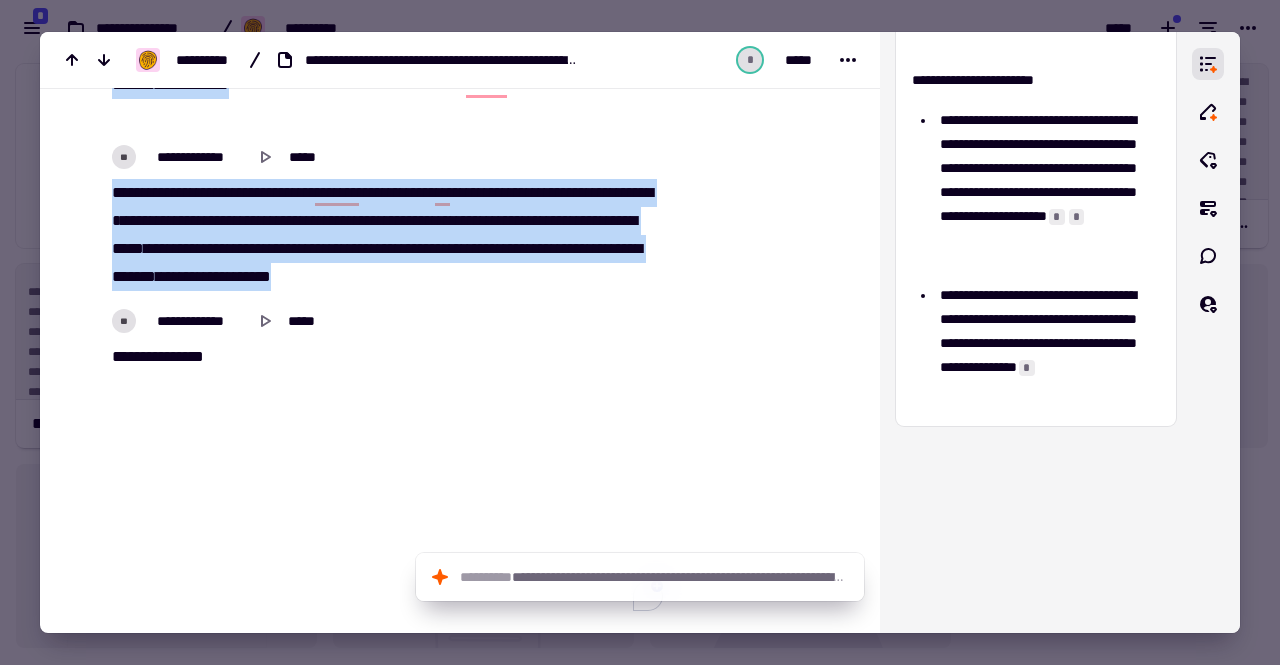 drag, startPoint x: 108, startPoint y: 538, endPoint x: 600, endPoint y: 278, distance: 556.4746 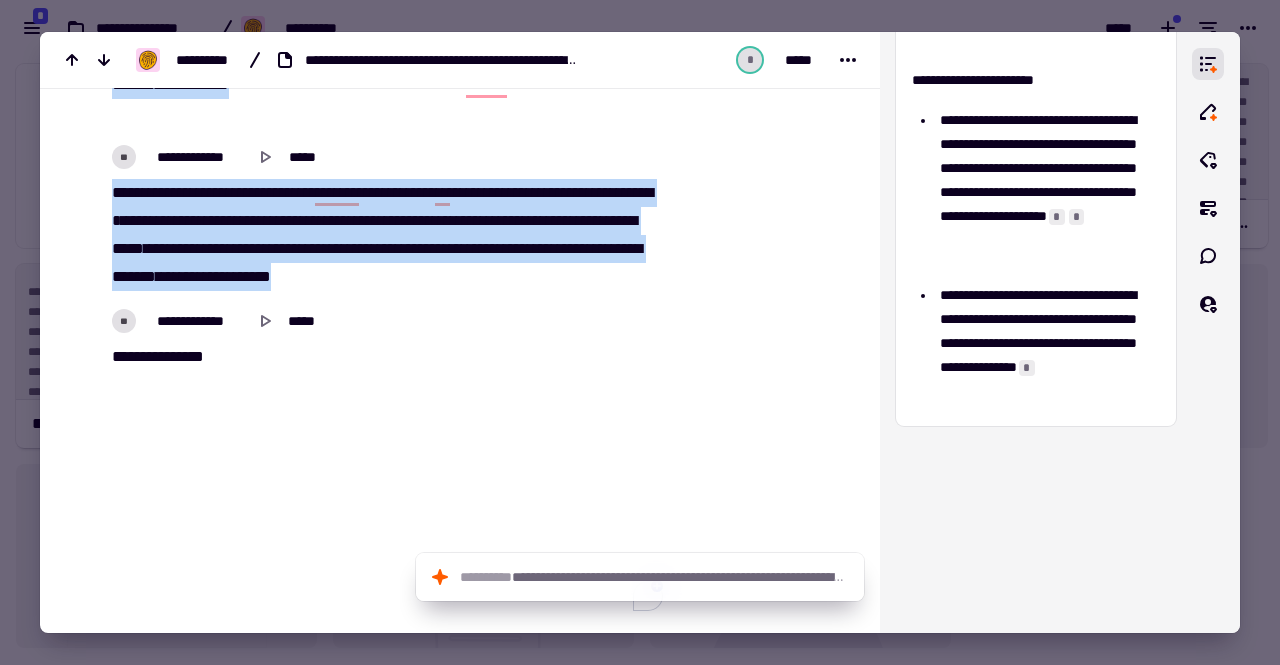 click on "**********" 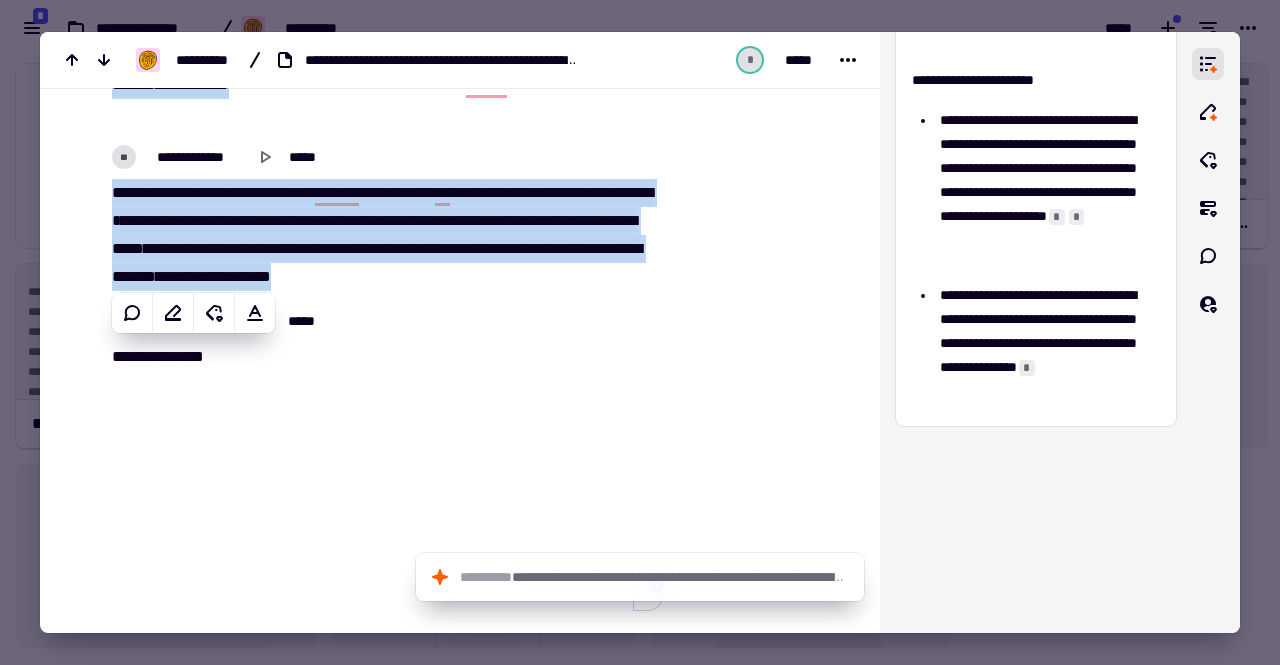 copy on "**********" 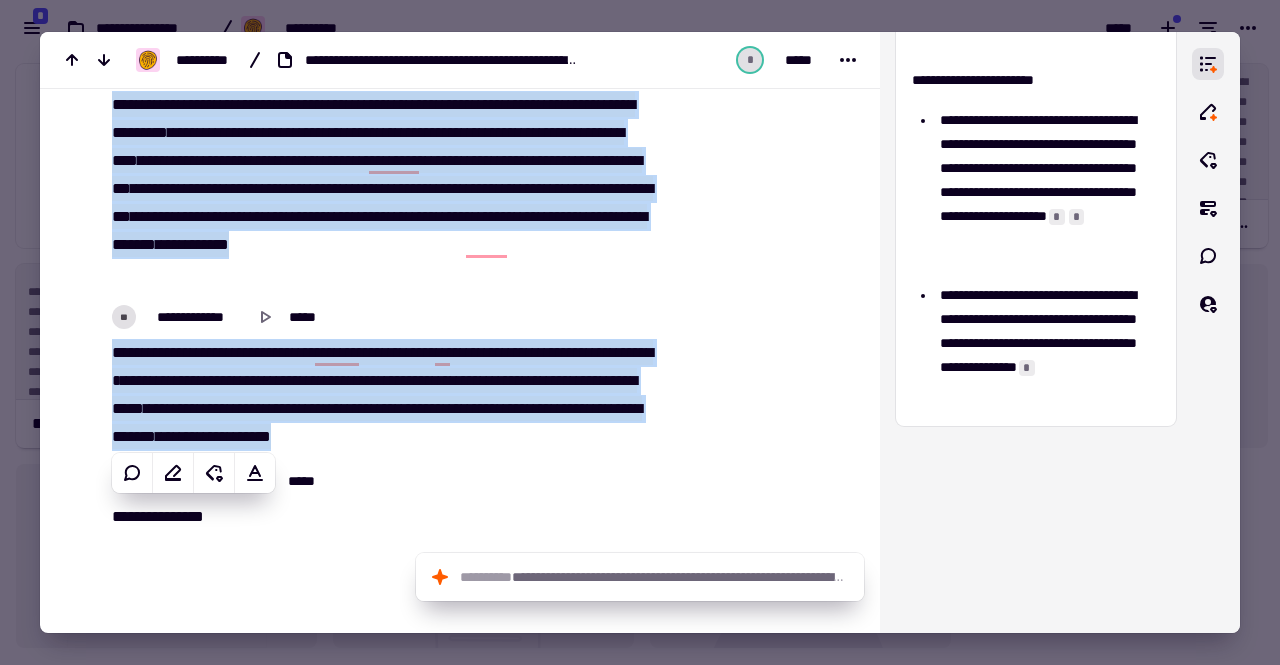scroll, scrollTop: 8700, scrollLeft: 0, axis: vertical 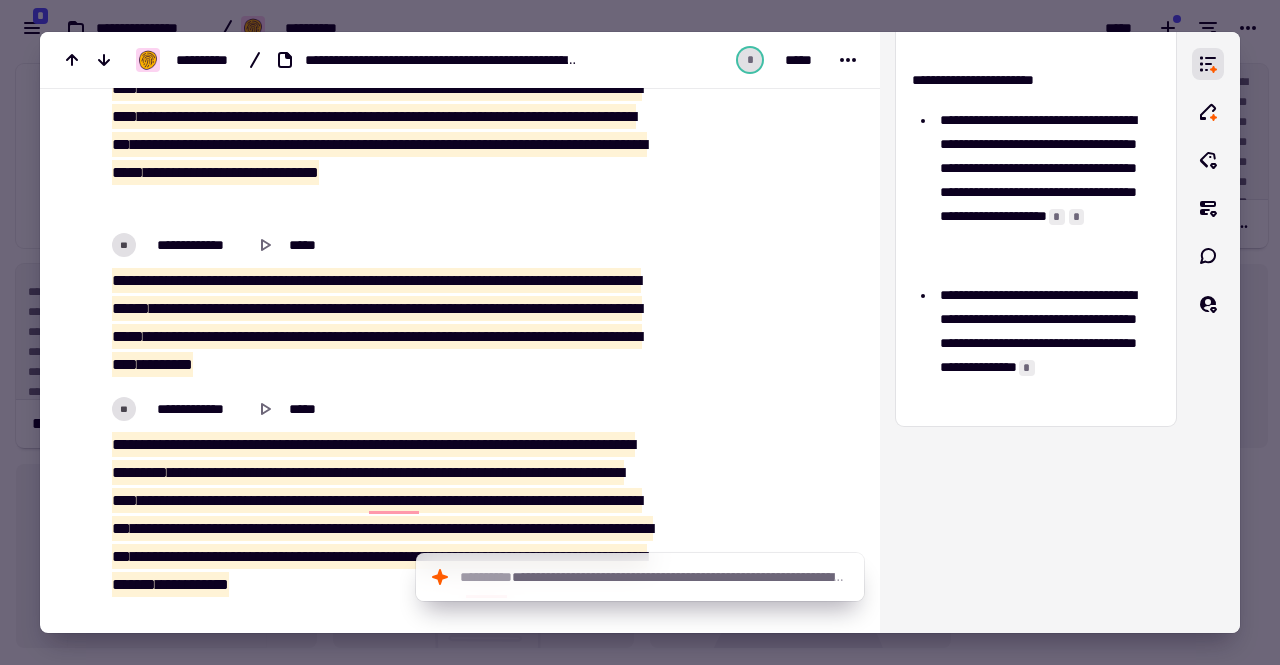 click at bounding box center (763, -3657) 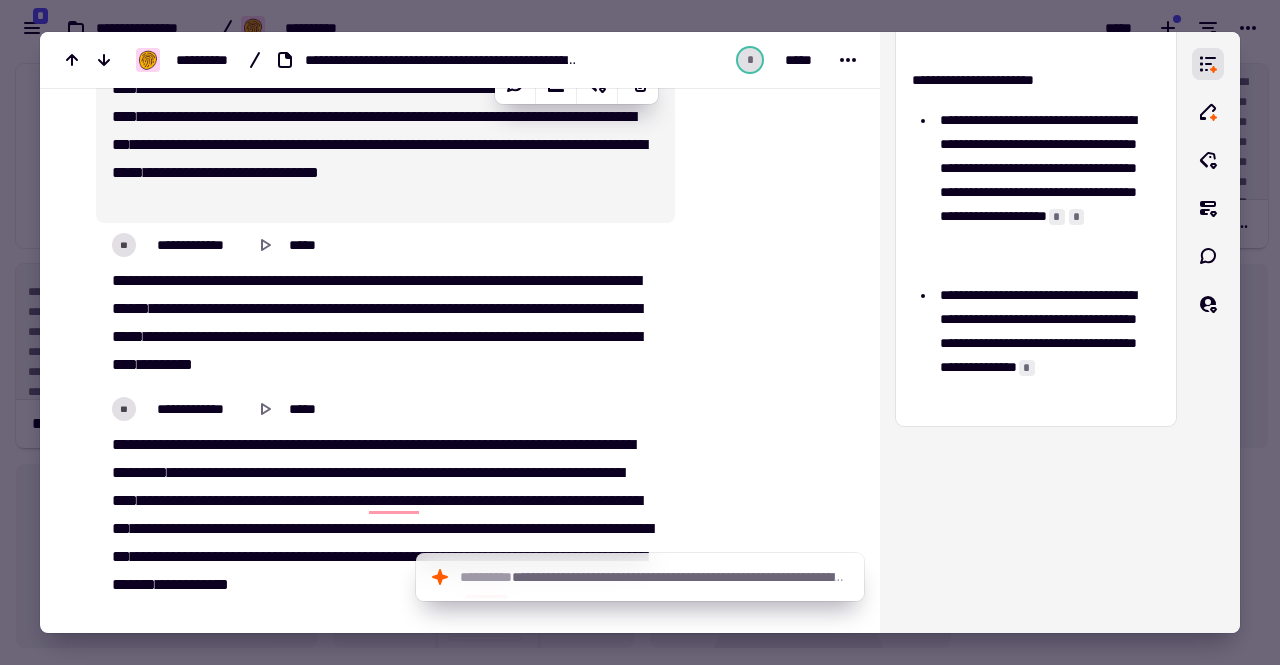 click at bounding box center (640, 332) 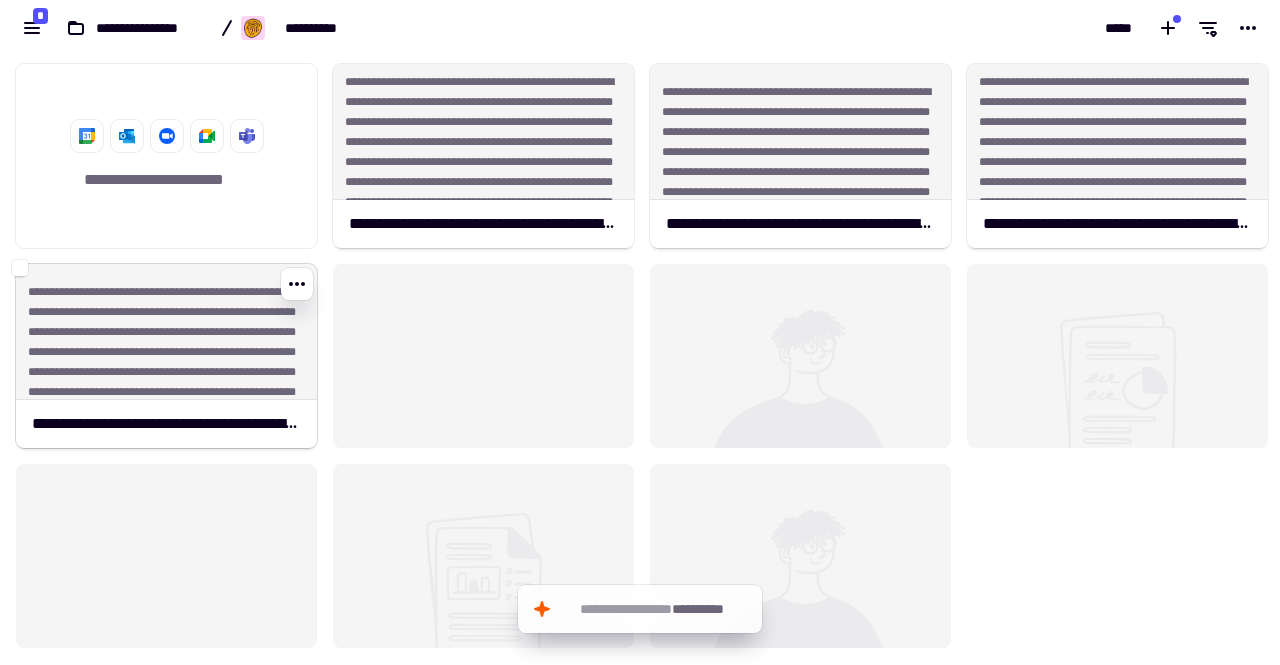 click on "**********" 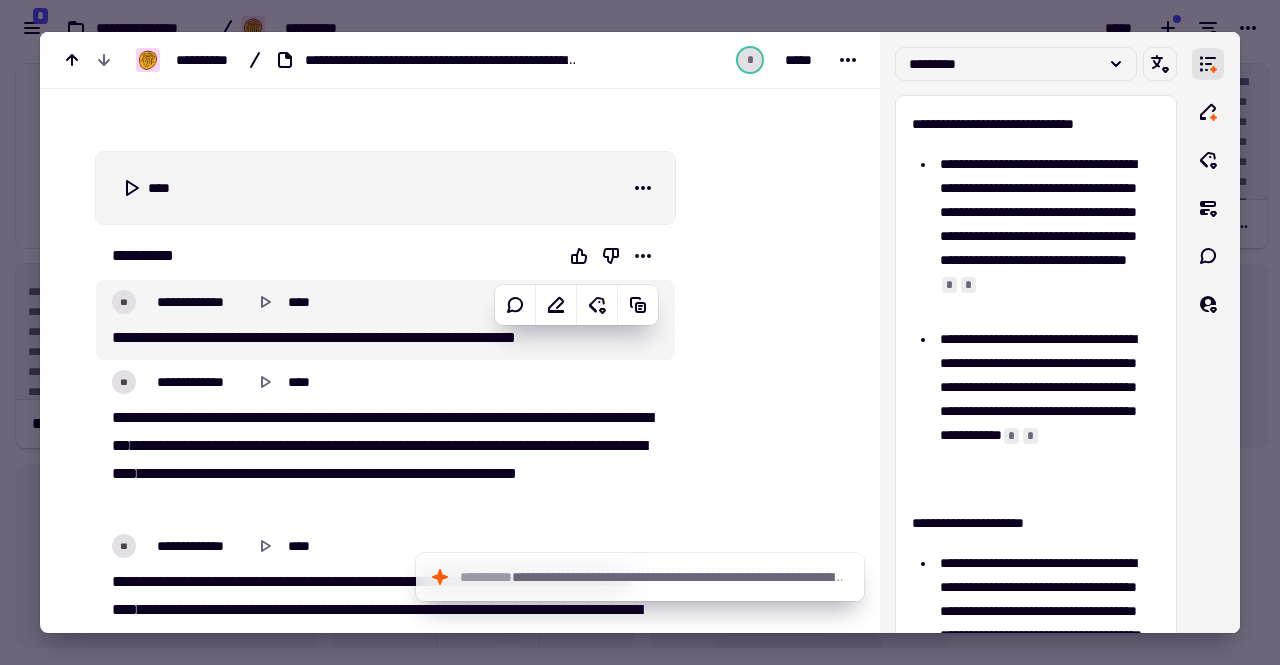 scroll, scrollTop: 200, scrollLeft: 0, axis: vertical 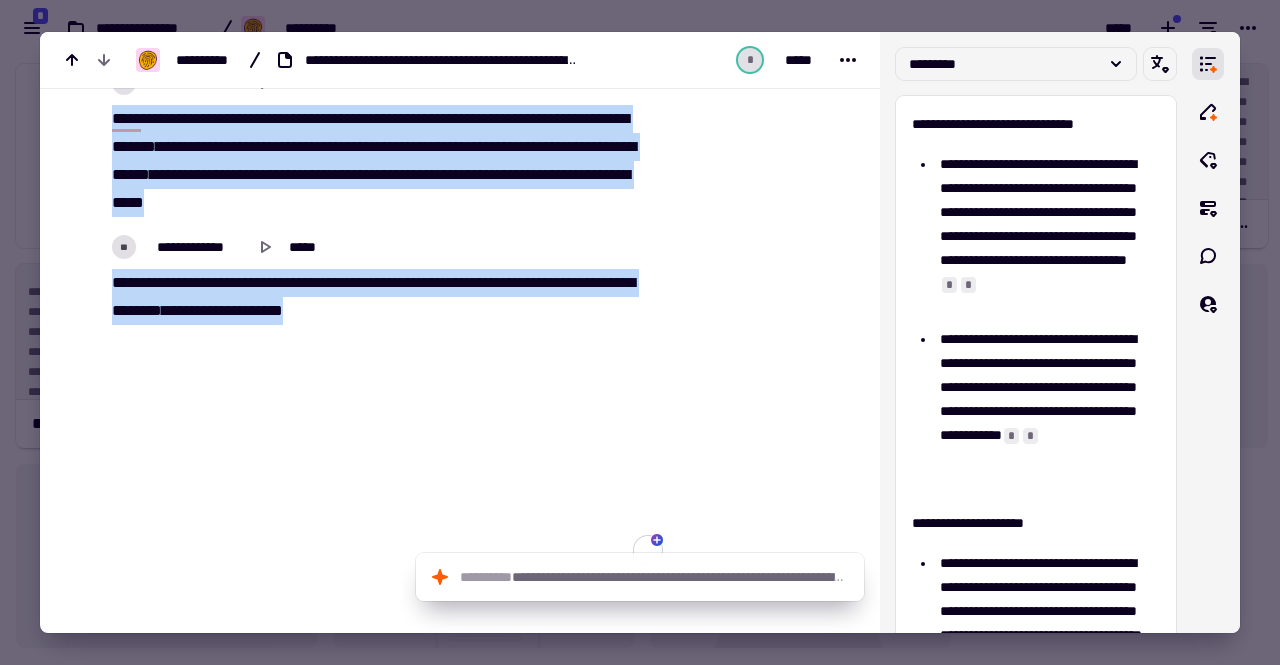 drag, startPoint x: 108, startPoint y: 289, endPoint x: 414, endPoint y: 329, distance: 308.6033 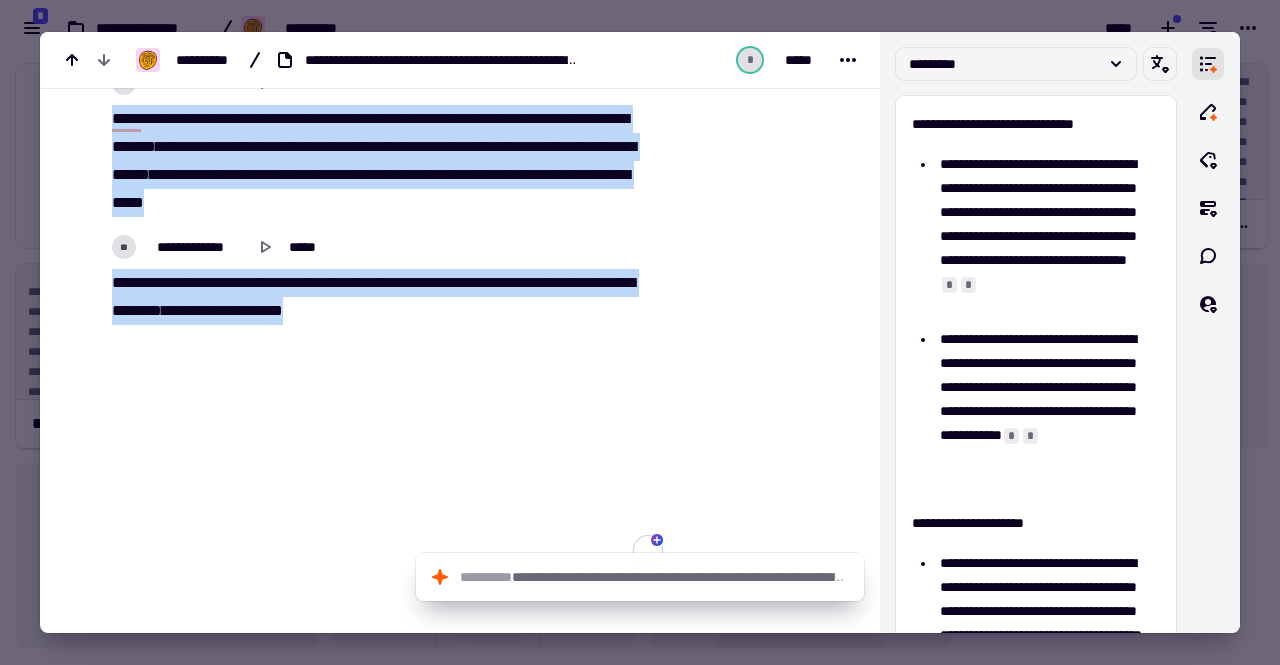 click on "**********" 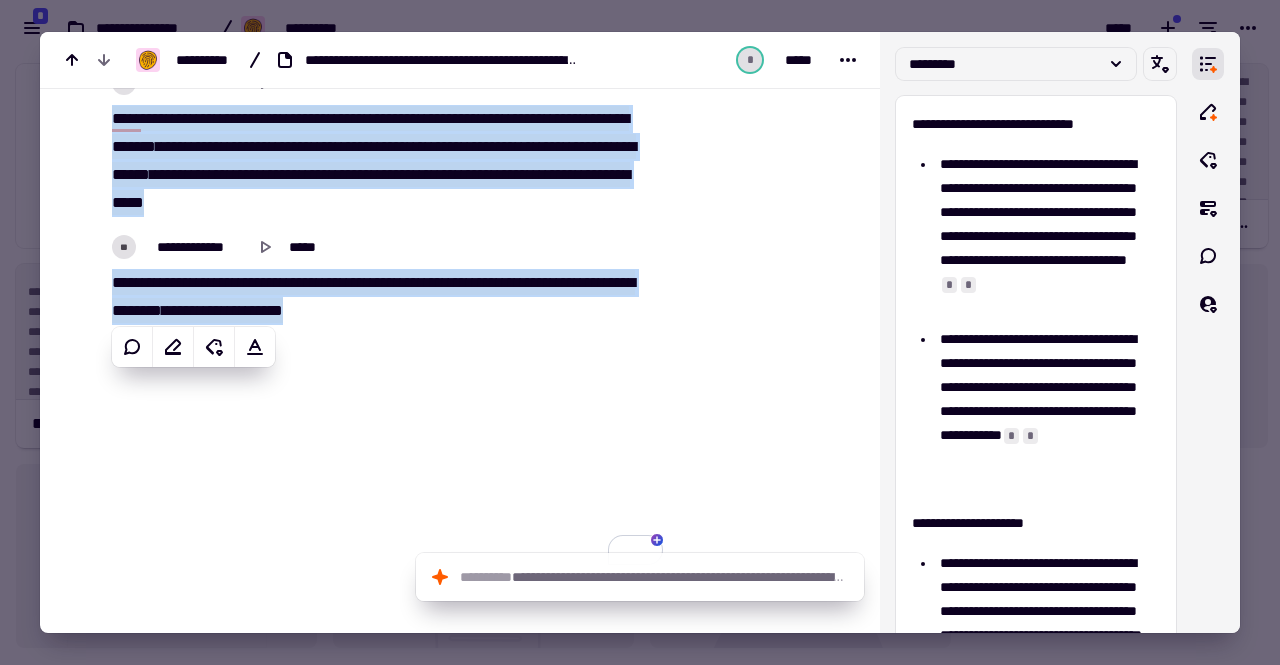 copy on "**********" 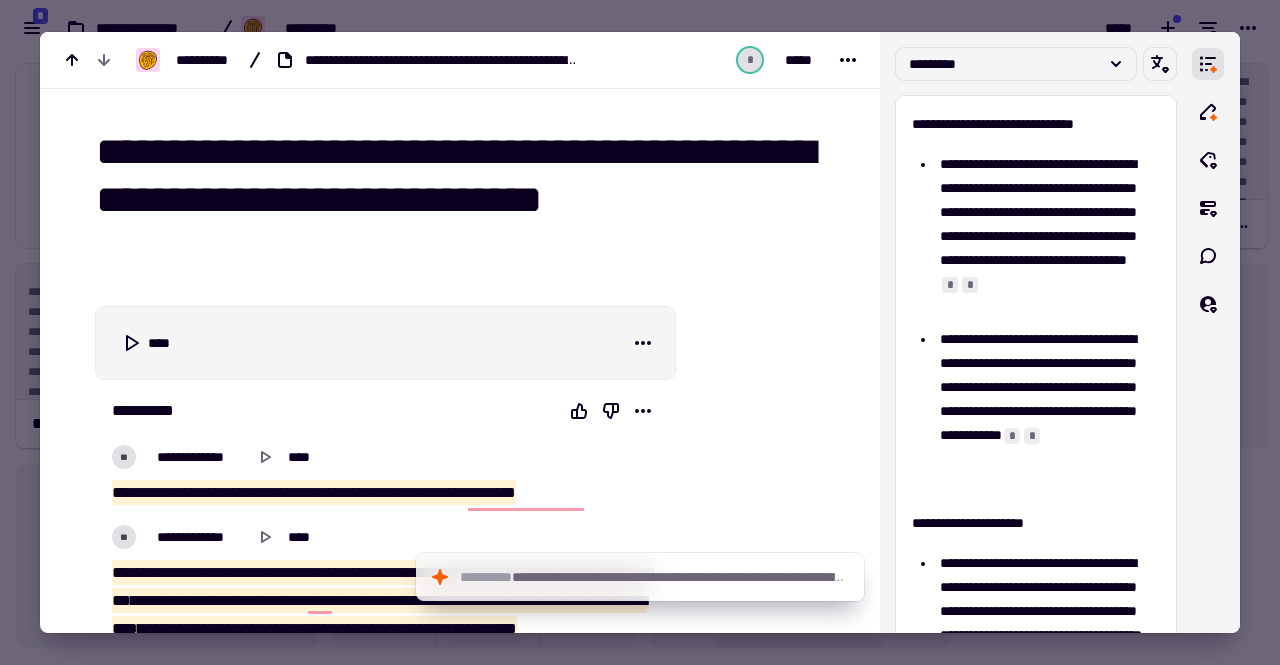 scroll, scrollTop: 0, scrollLeft: 0, axis: both 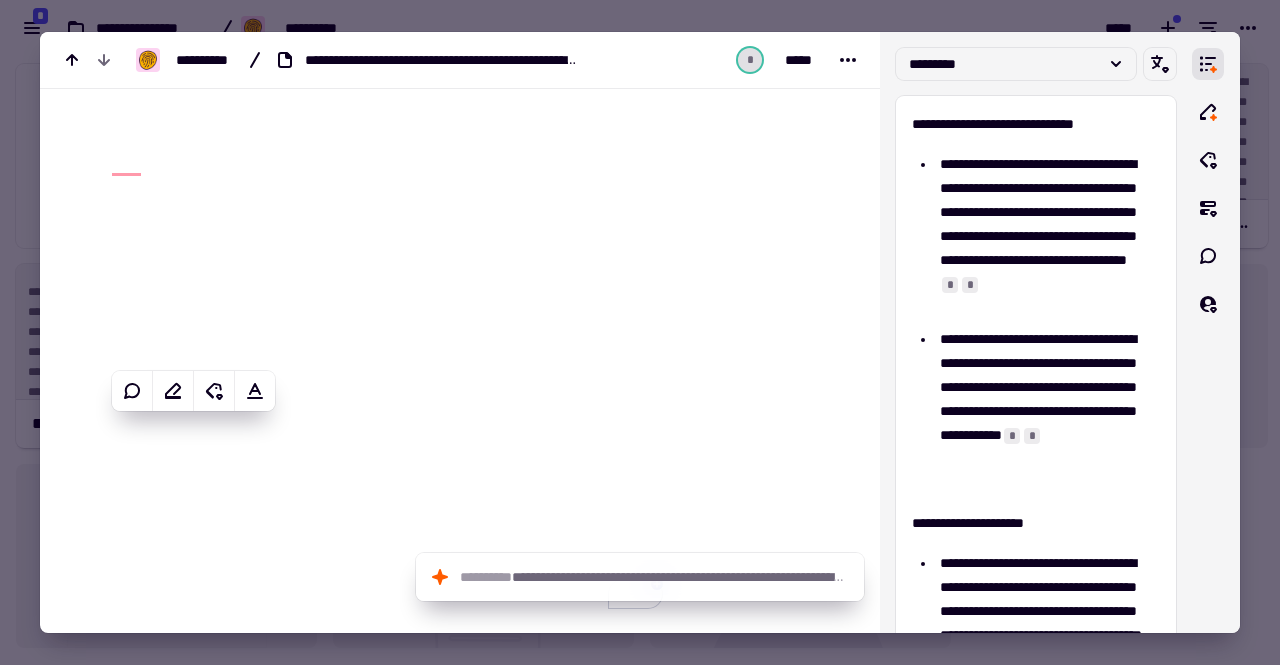 click at bounding box center [640, 332] 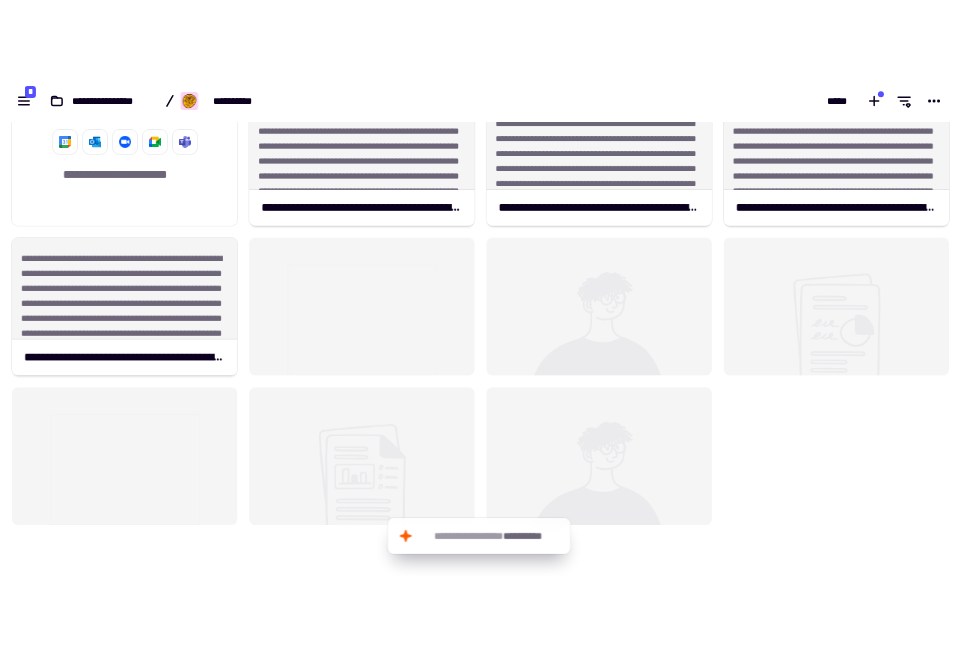 scroll, scrollTop: 0, scrollLeft: 0, axis: both 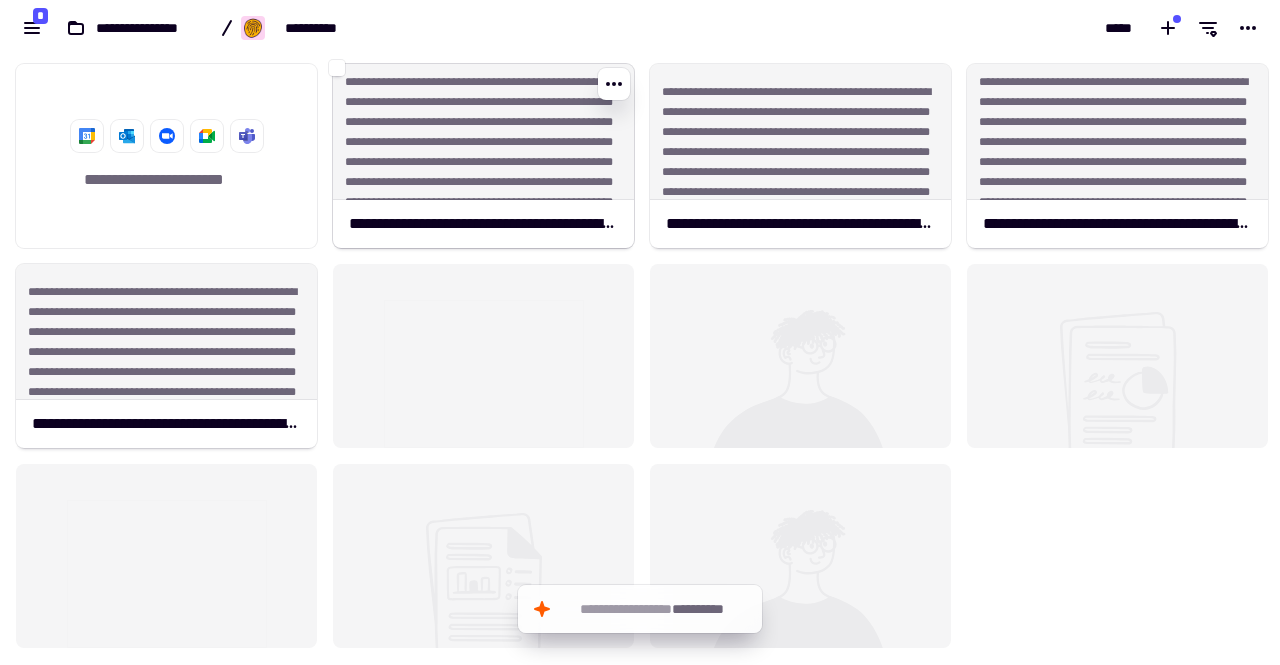 click on "**********" 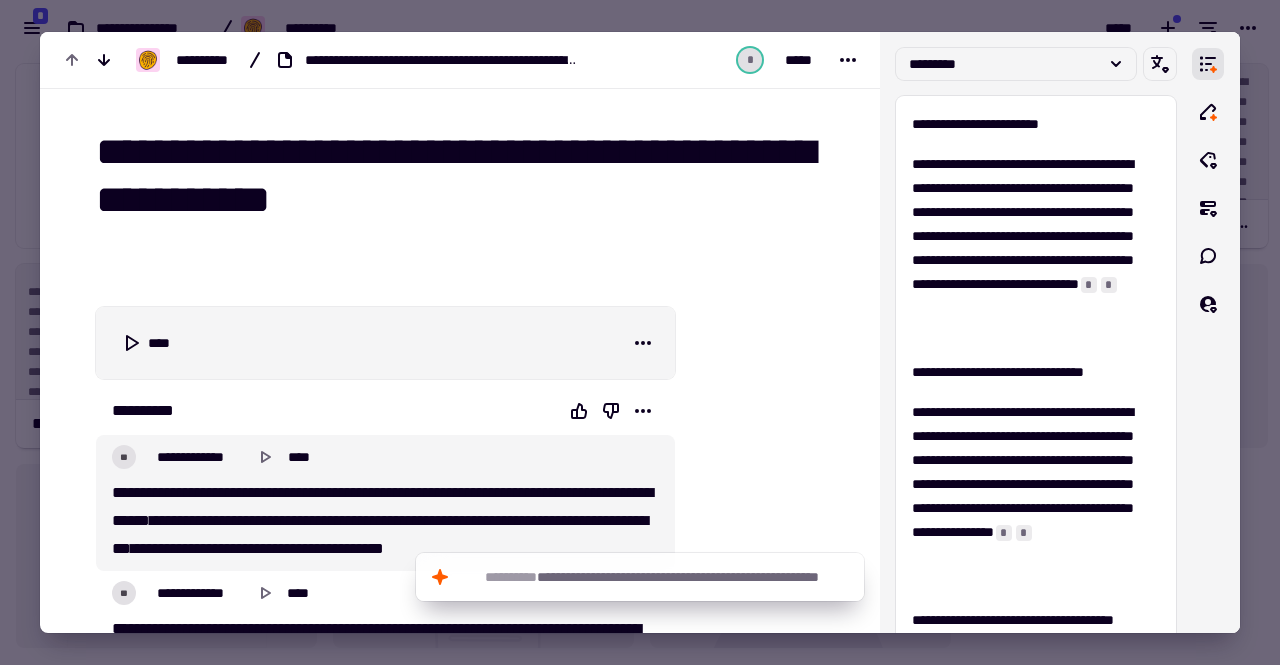 scroll, scrollTop: 200, scrollLeft: 0, axis: vertical 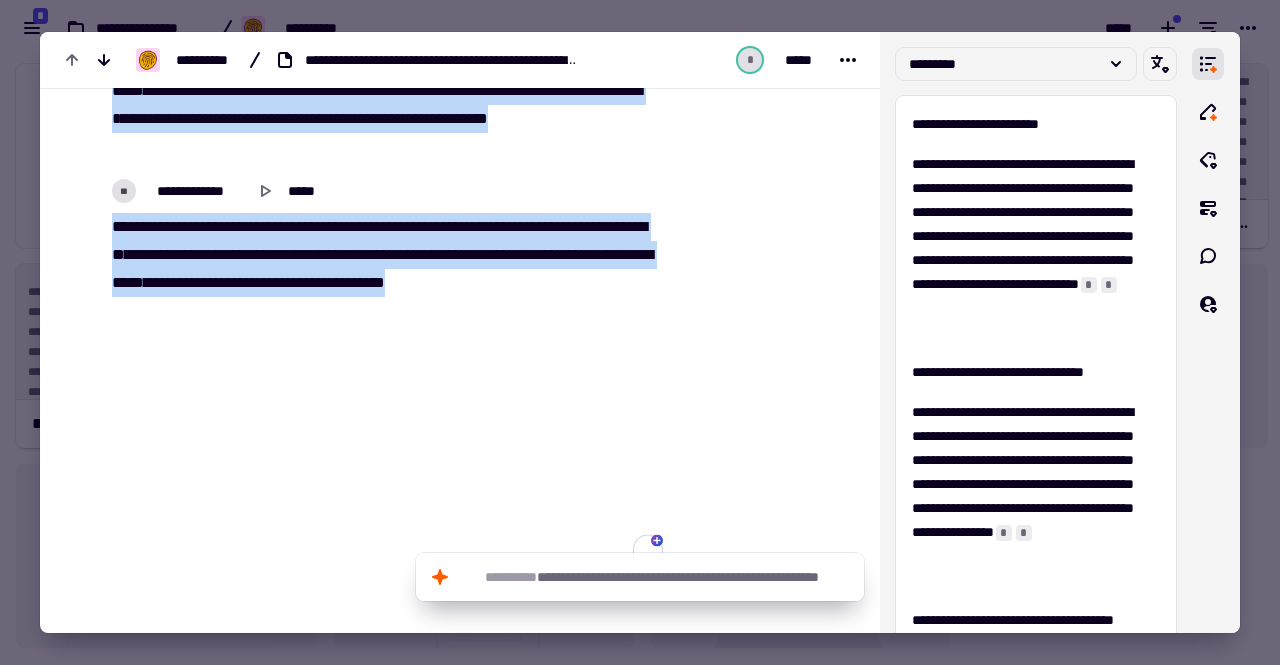 drag, startPoint x: 120, startPoint y: 285, endPoint x: 227, endPoint y: 302, distance: 108.34205 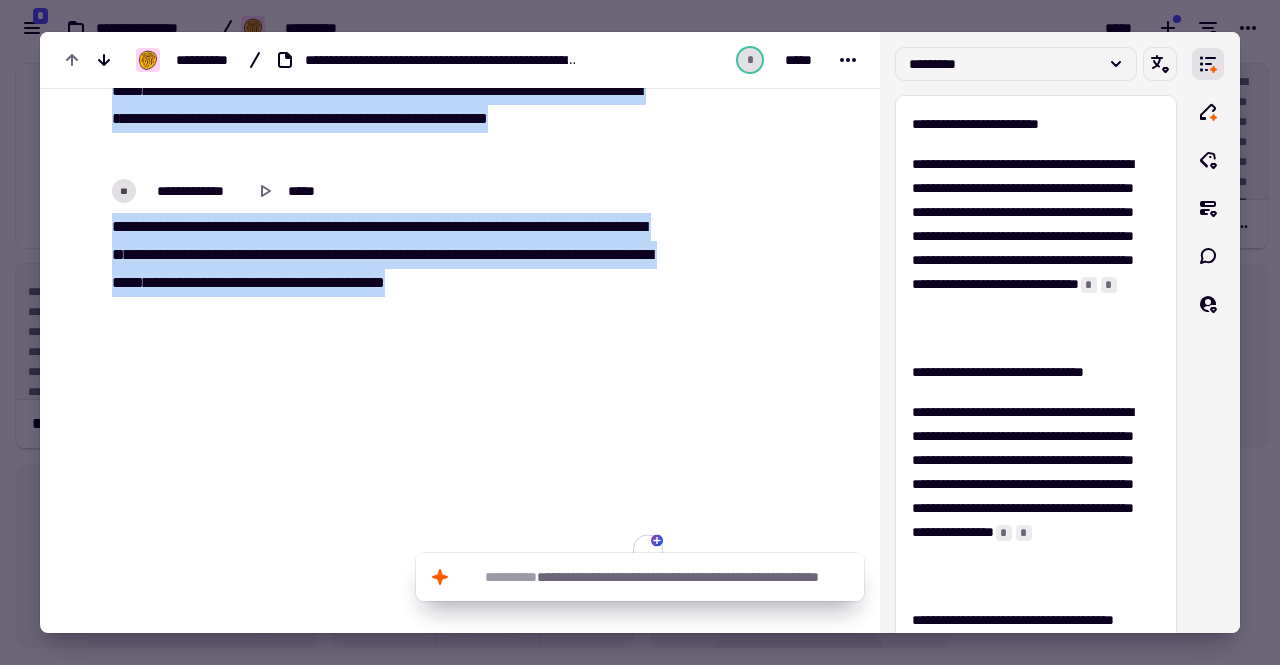 click on "**********" 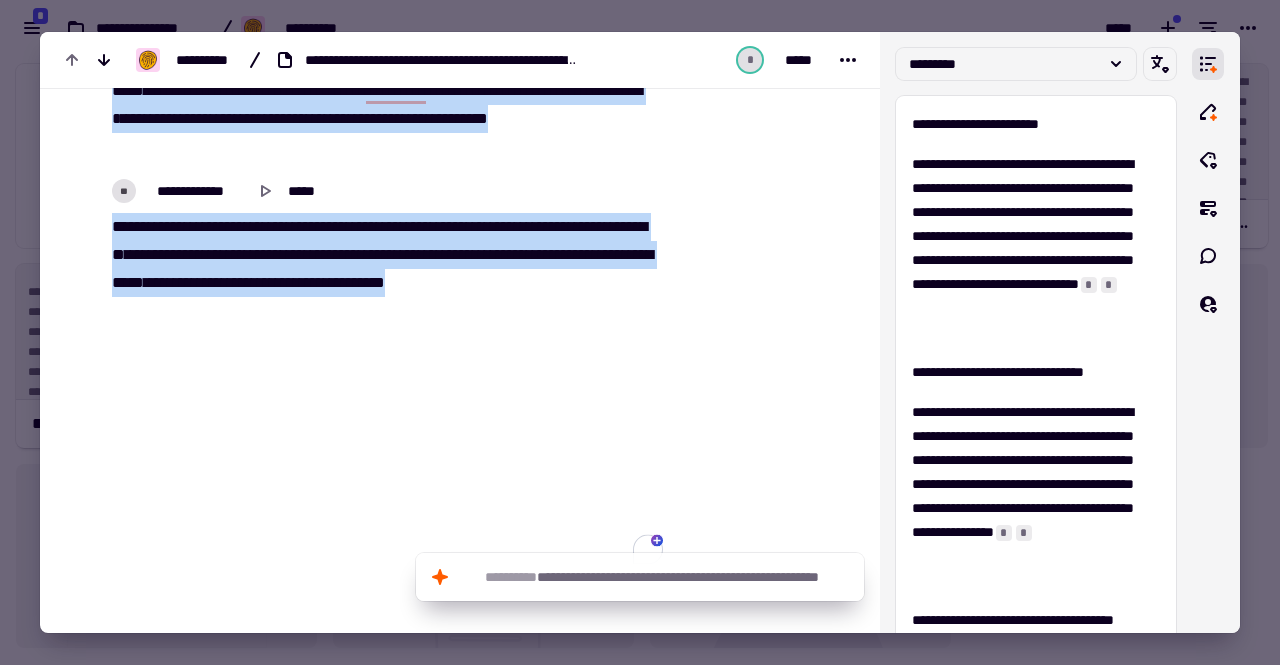 copy on "**********" 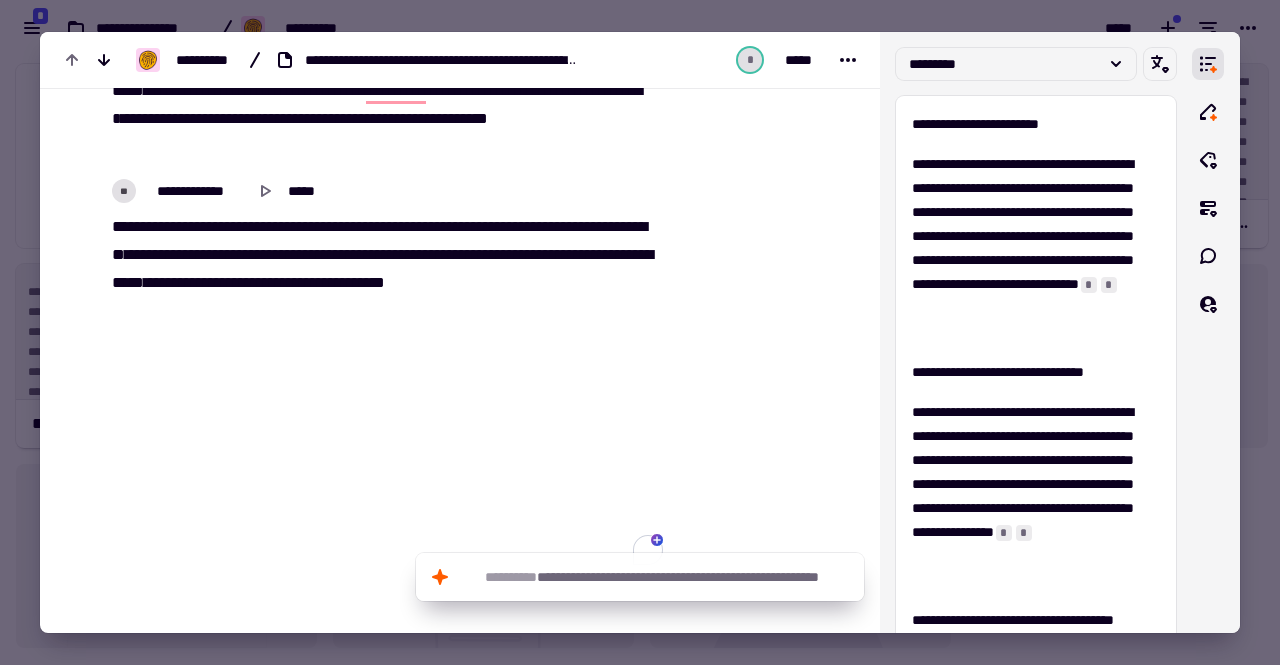 copy on "**********" 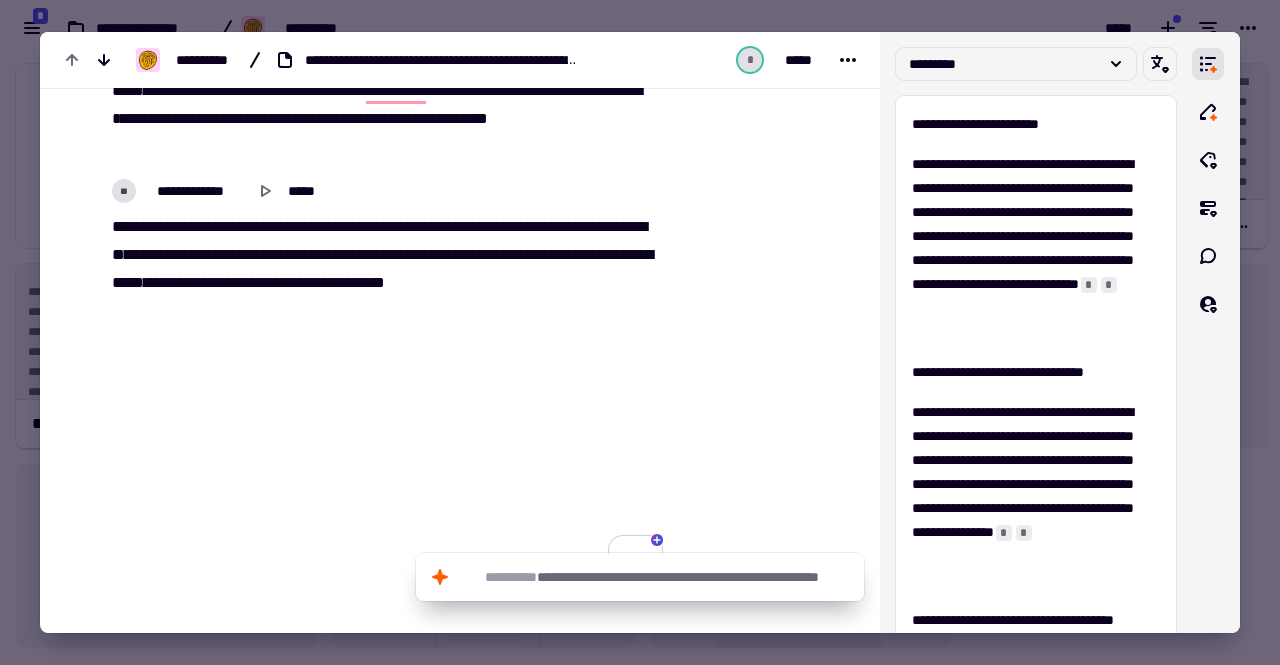 click at bounding box center (640, 332) 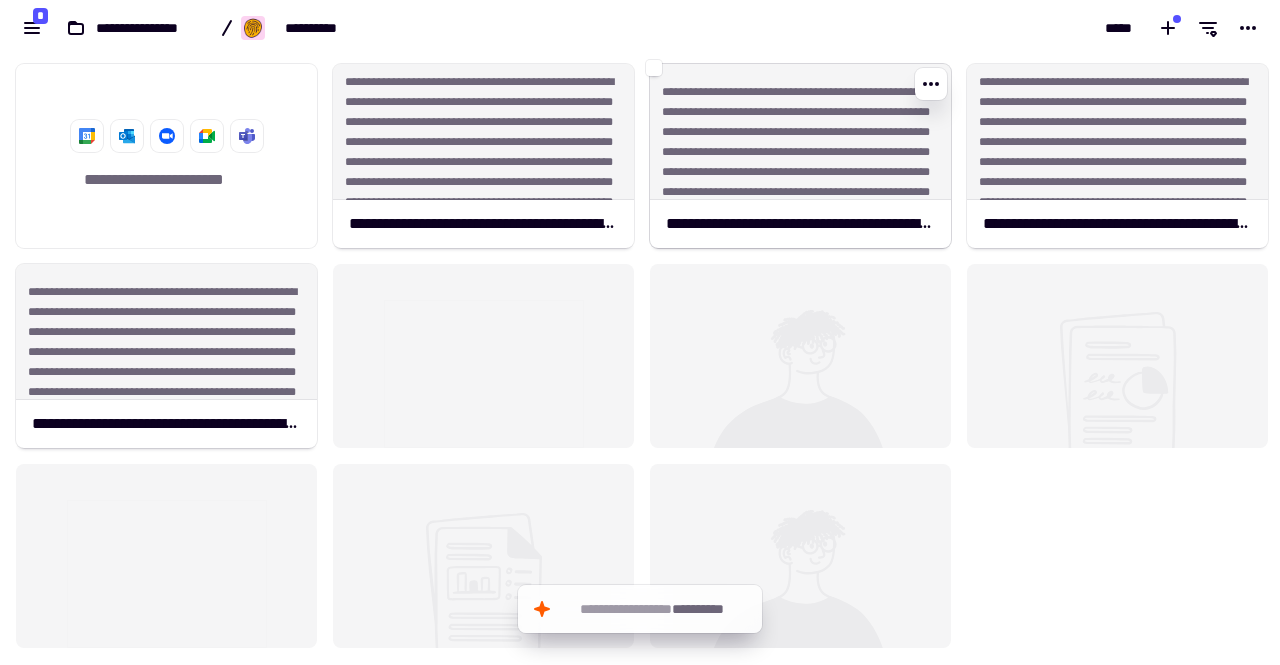 click on "**********" 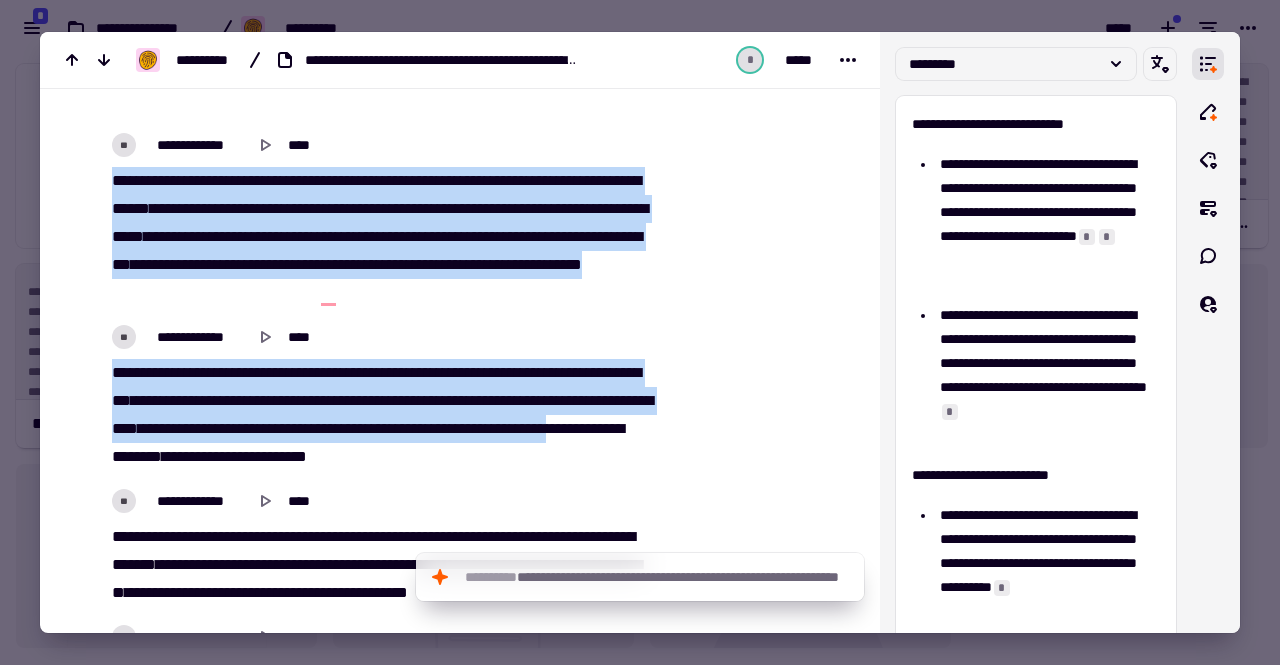 scroll, scrollTop: 8238, scrollLeft: 0, axis: vertical 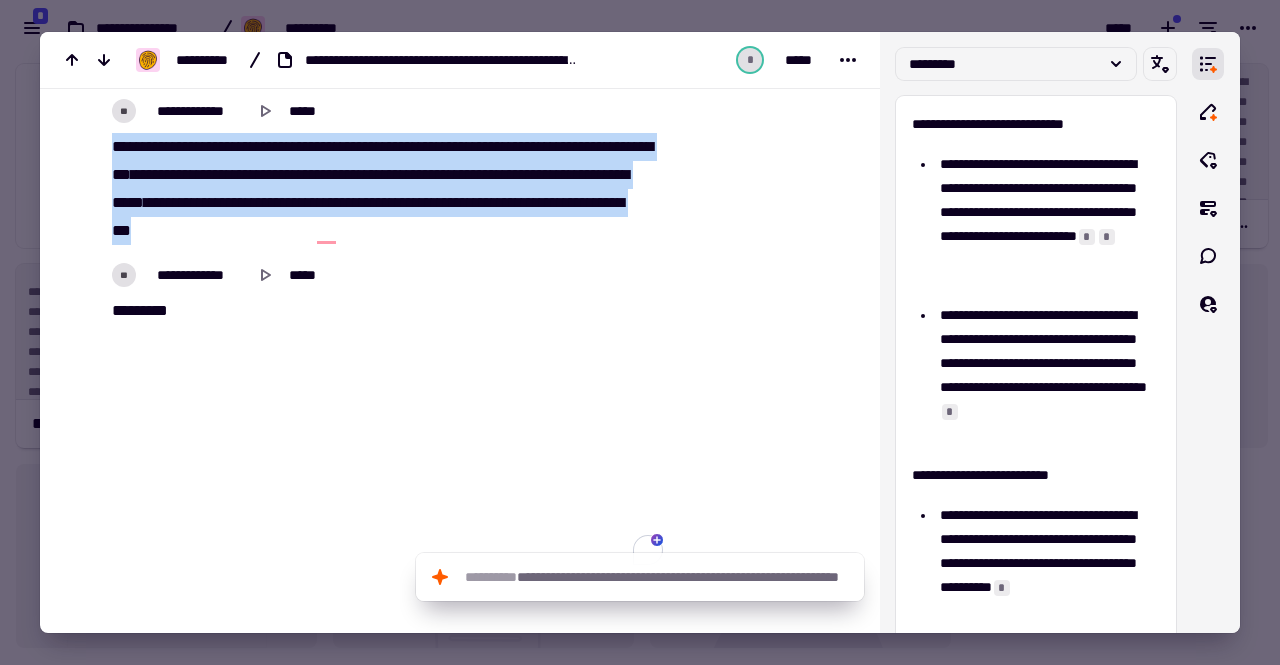 drag, startPoint x: 120, startPoint y: 479, endPoint x: 471, endPoint y: 237, distance: 426.33908 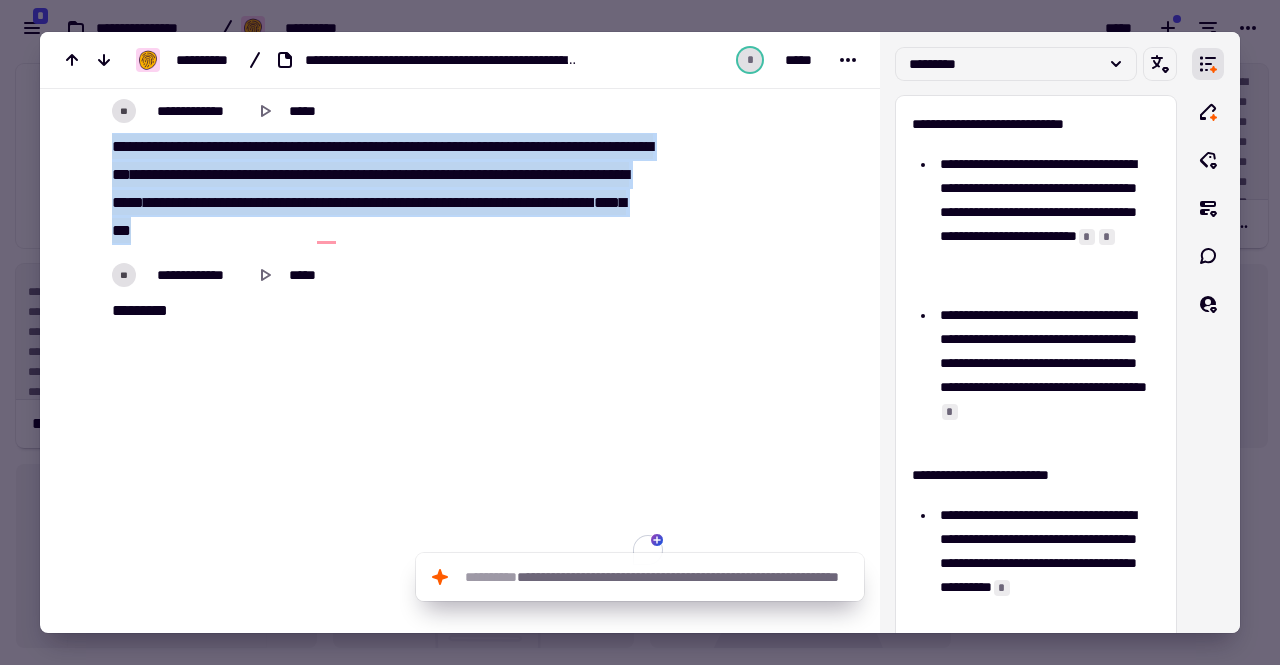 copy on "**********" 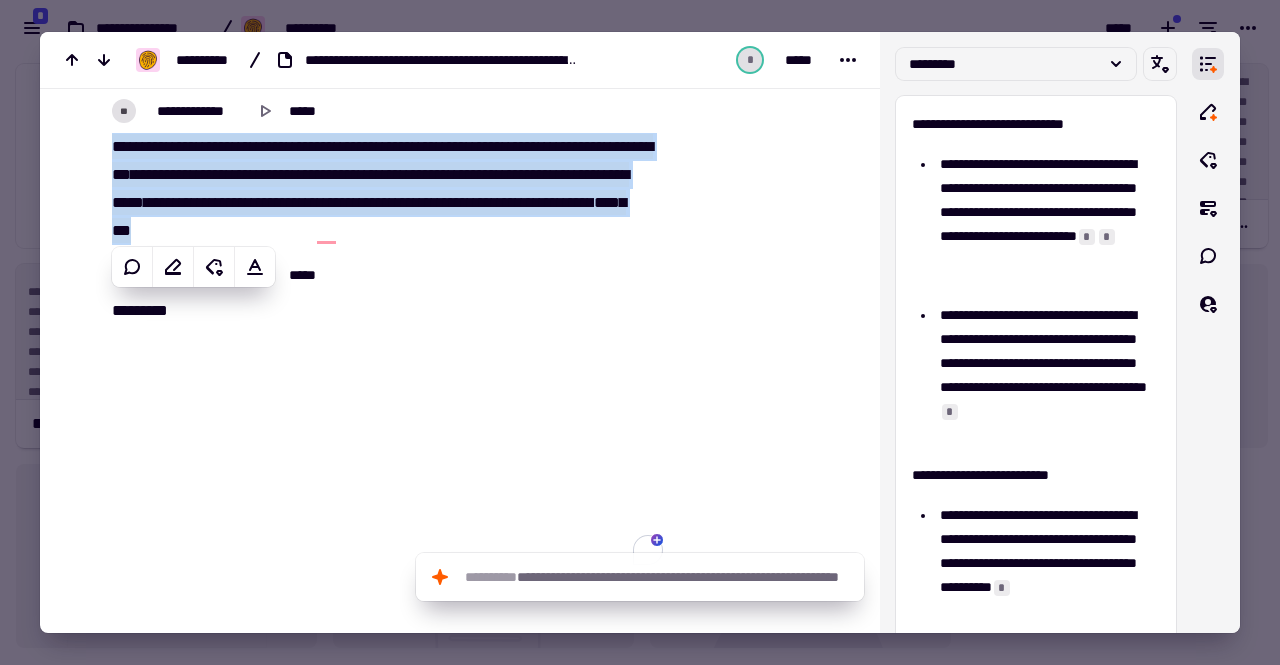 copy on "**********" 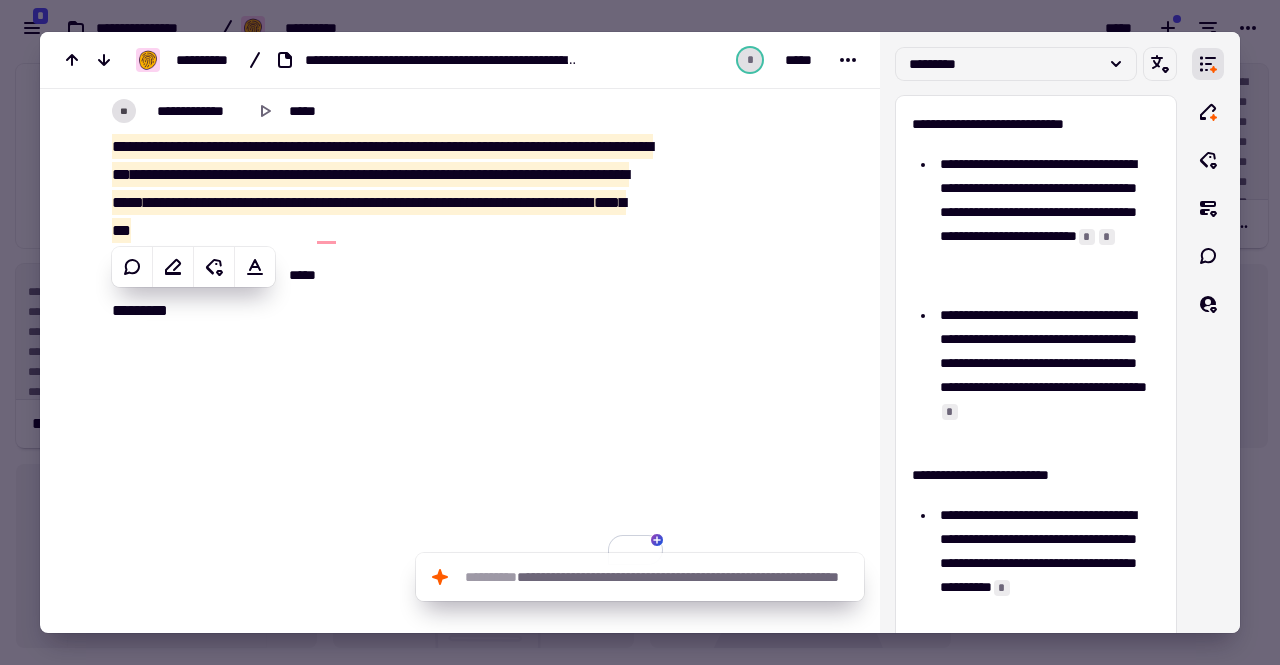click at bounding box center (640, 332) 